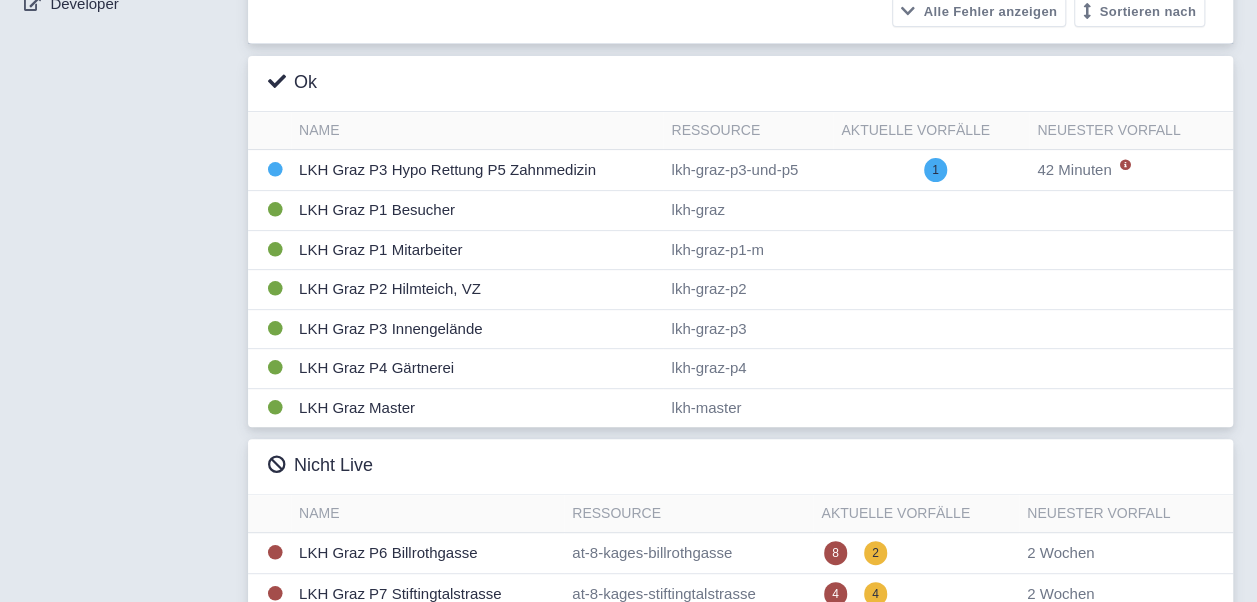 scroll, scrollTop: 240, scrollLeft: 0, axis: vertical 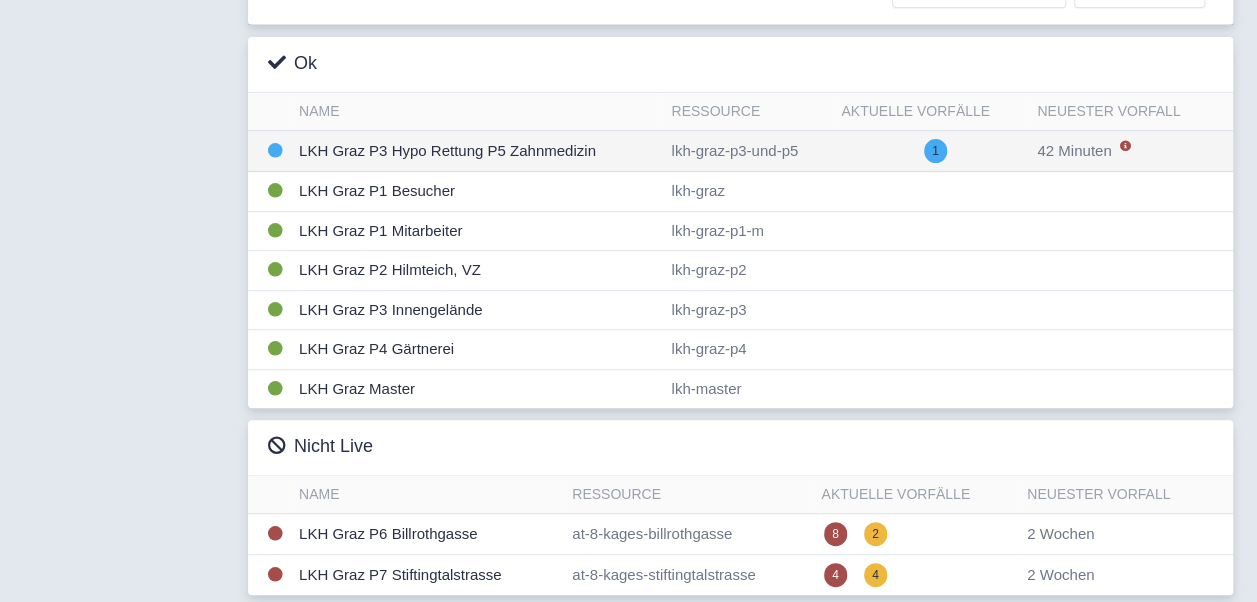 click on "LKH Graz P3 Hypo Rettung P5 Zahnmedizin" at bounding box center (477, 151) 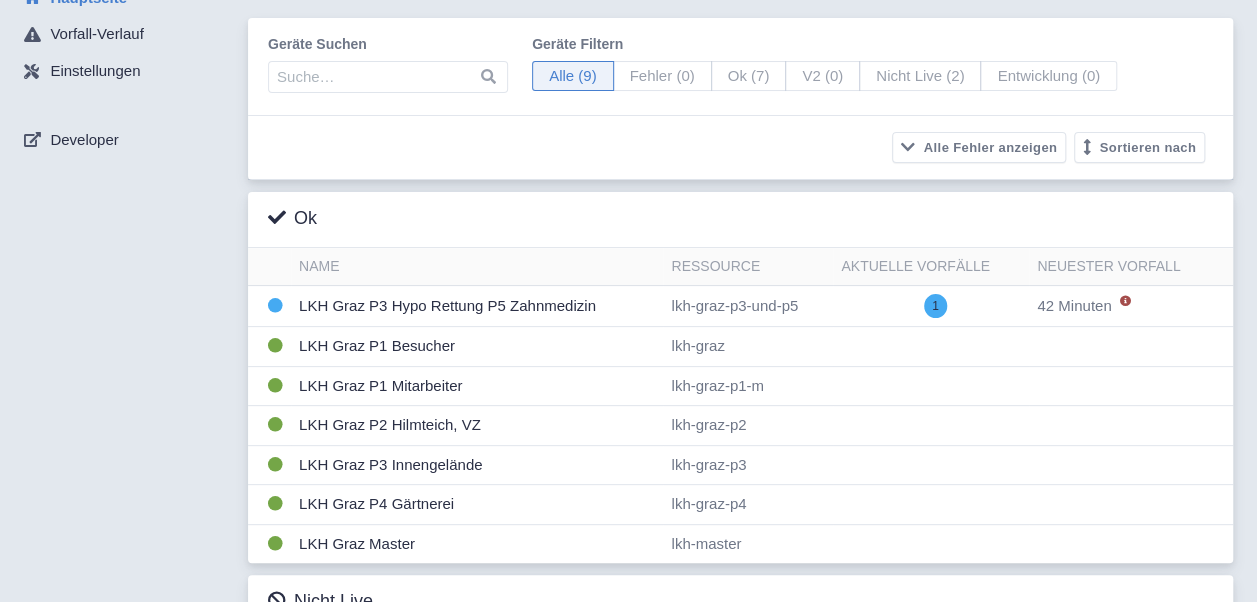 scroll, scrollTop: 40, scrollLeft: 0, axis: vertical 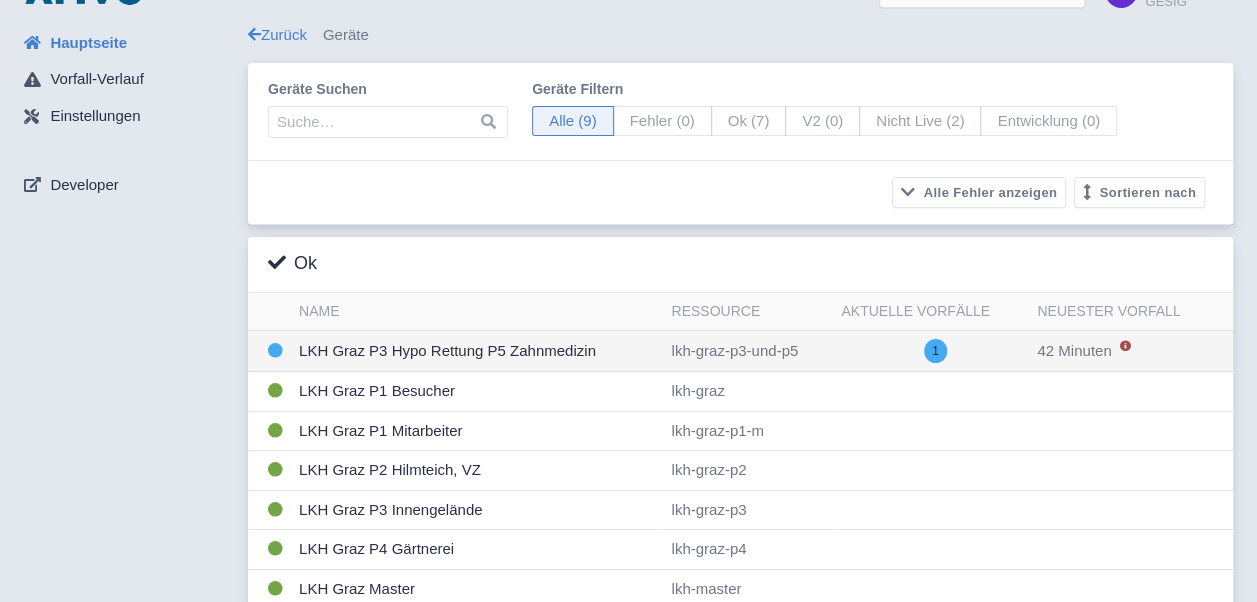 click on "LKH Graz P3 Hypo Rettung P5 Zahnmedizin" at bounding box center [477, 351] 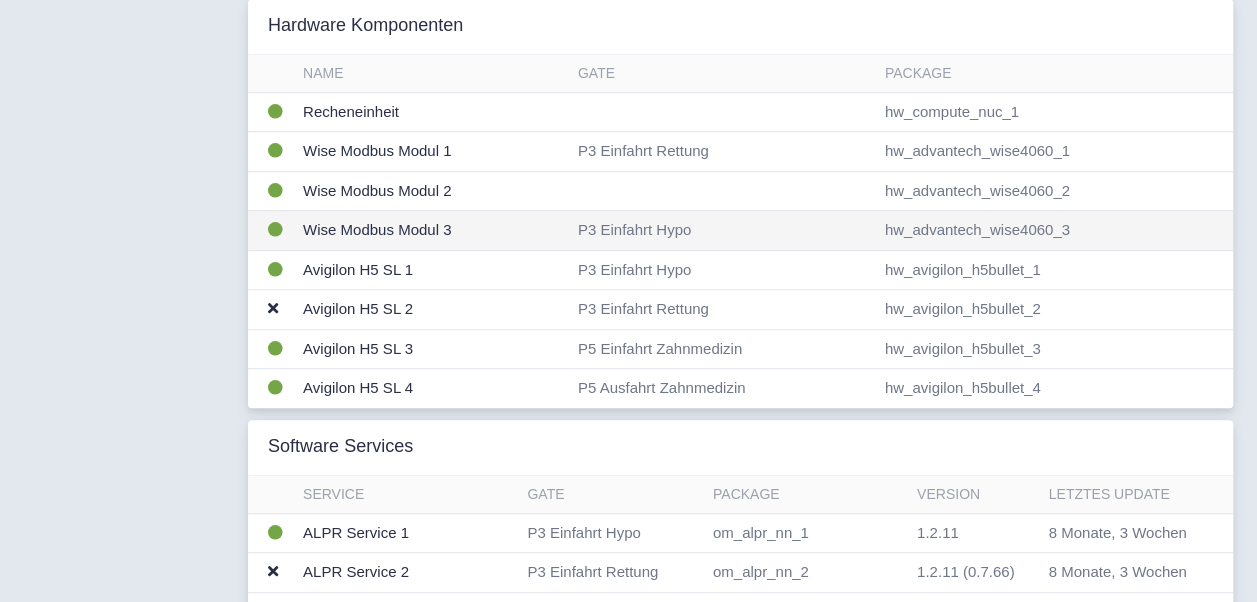 scroll, scrollTop: 500, scrollLeft: 0, axis: vertical 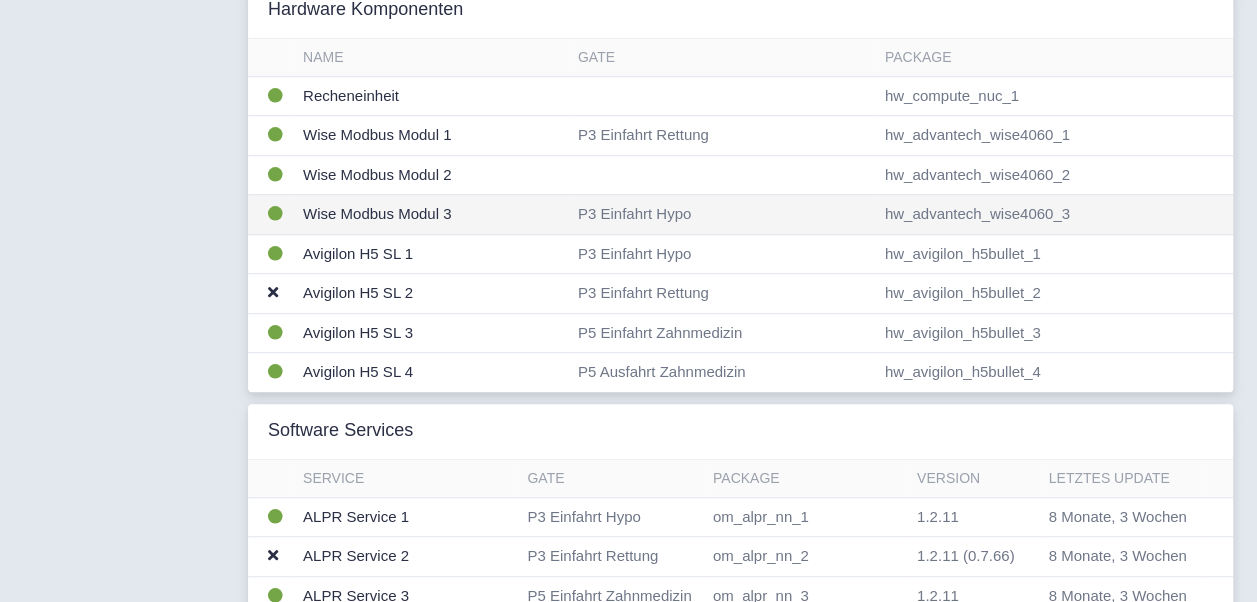 click on "Wise Modbus Modul
3" at bounding box center (432, 96) 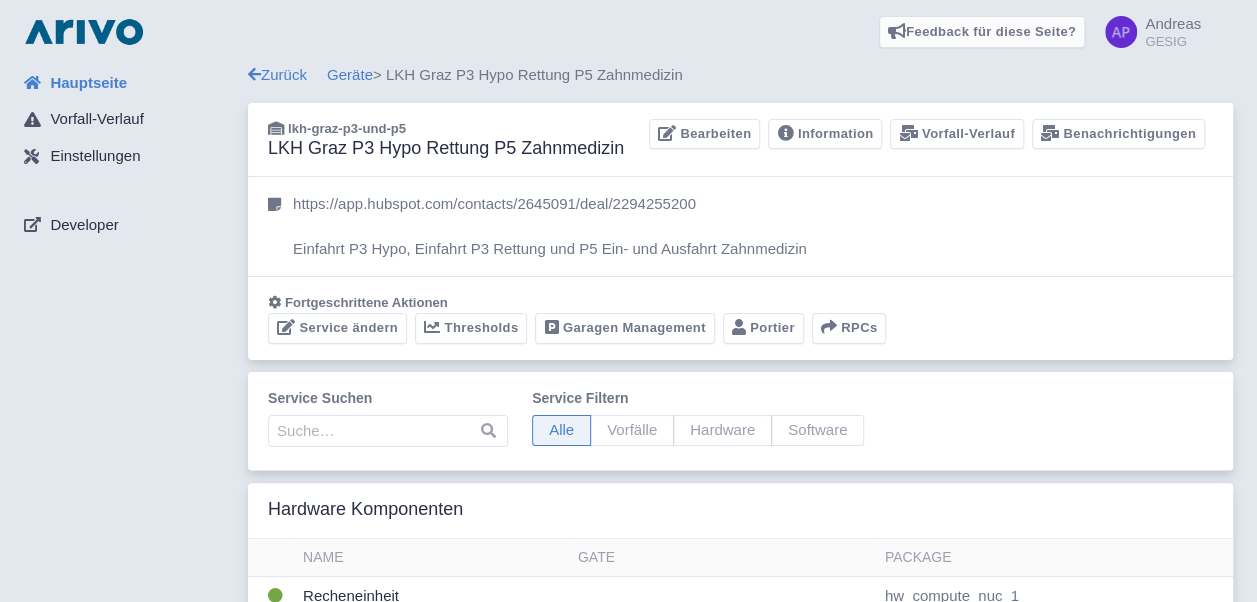 scroll, scrollTop: 0, scrollLeft: 0, axis: both 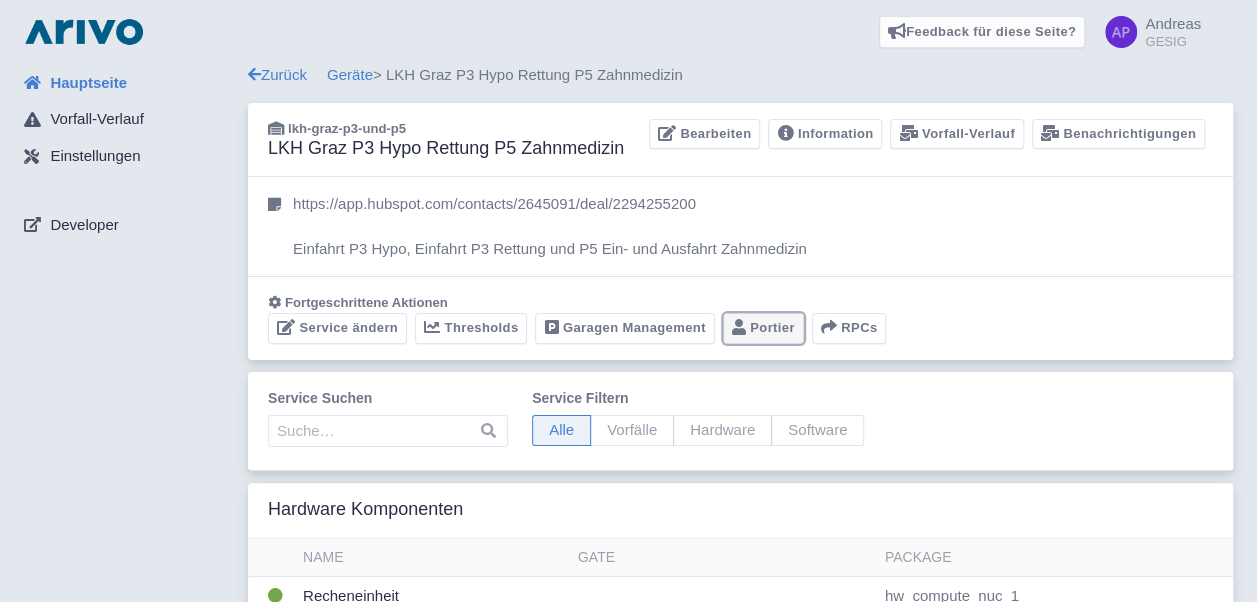 click on "Portier" at bounding box center (763, 328) 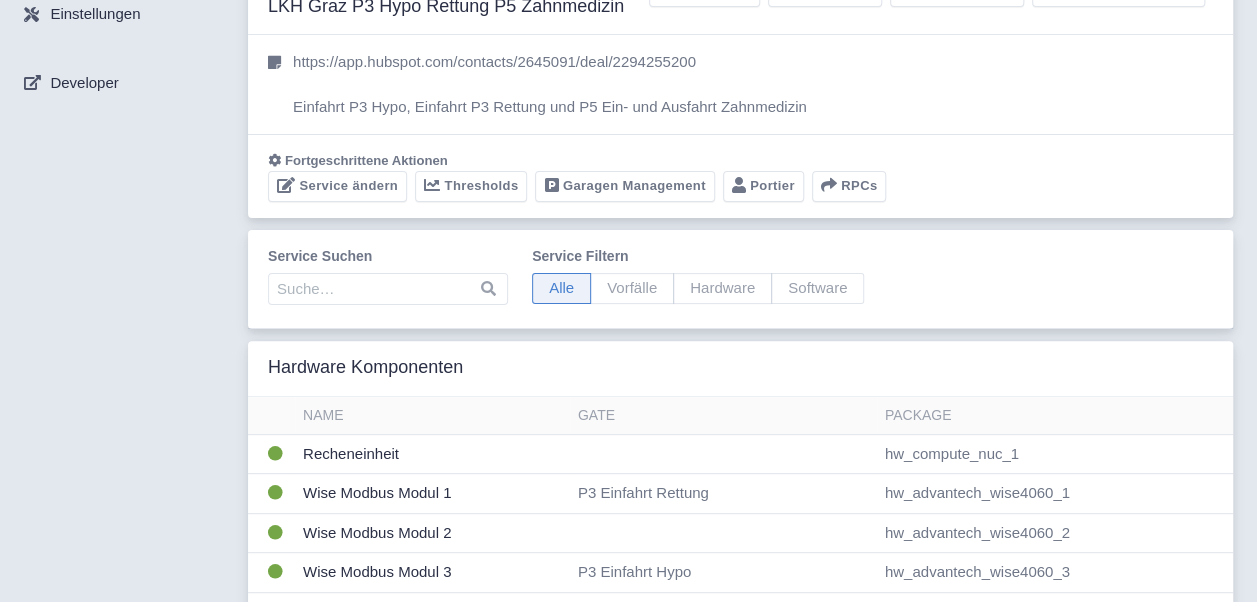 scroll, scrollTop: 100, scrollLeft: 0, axis: vertical 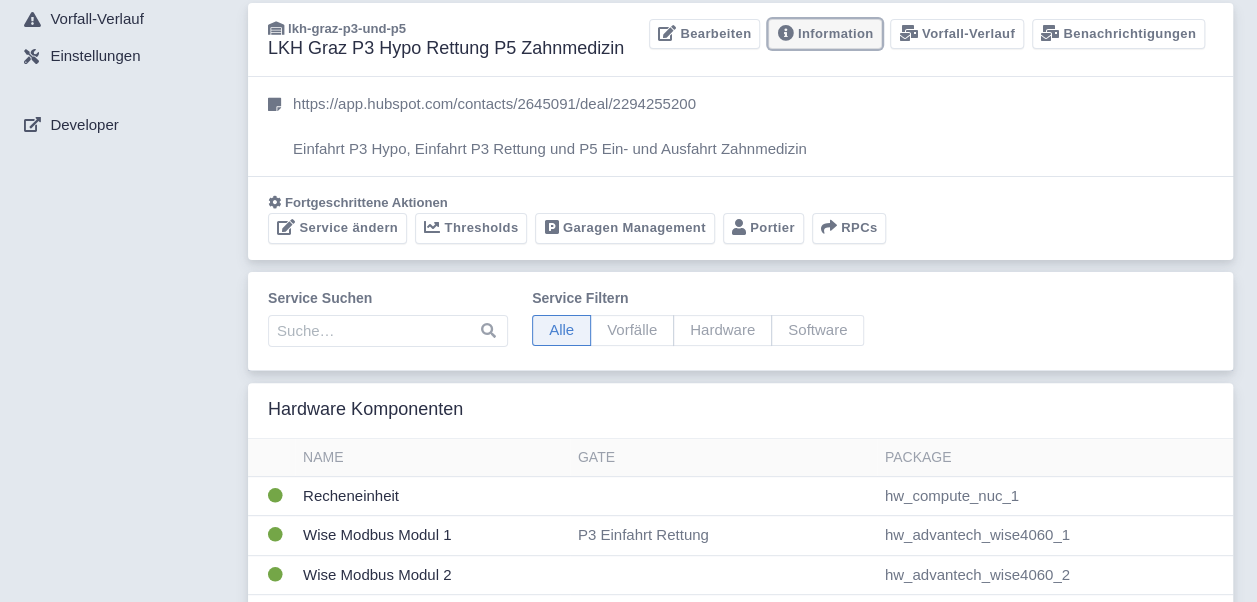 click on "Information" at bounding box center [825, 34] 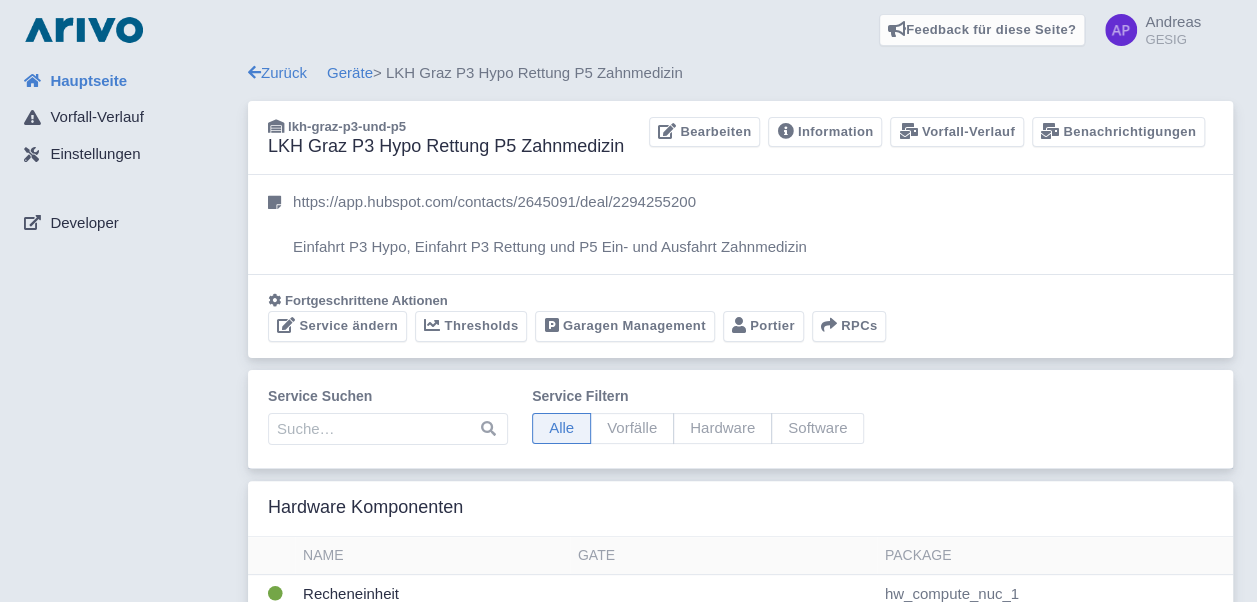 scroll, scrollTop: 0, scrollLeft: 0, axis: both 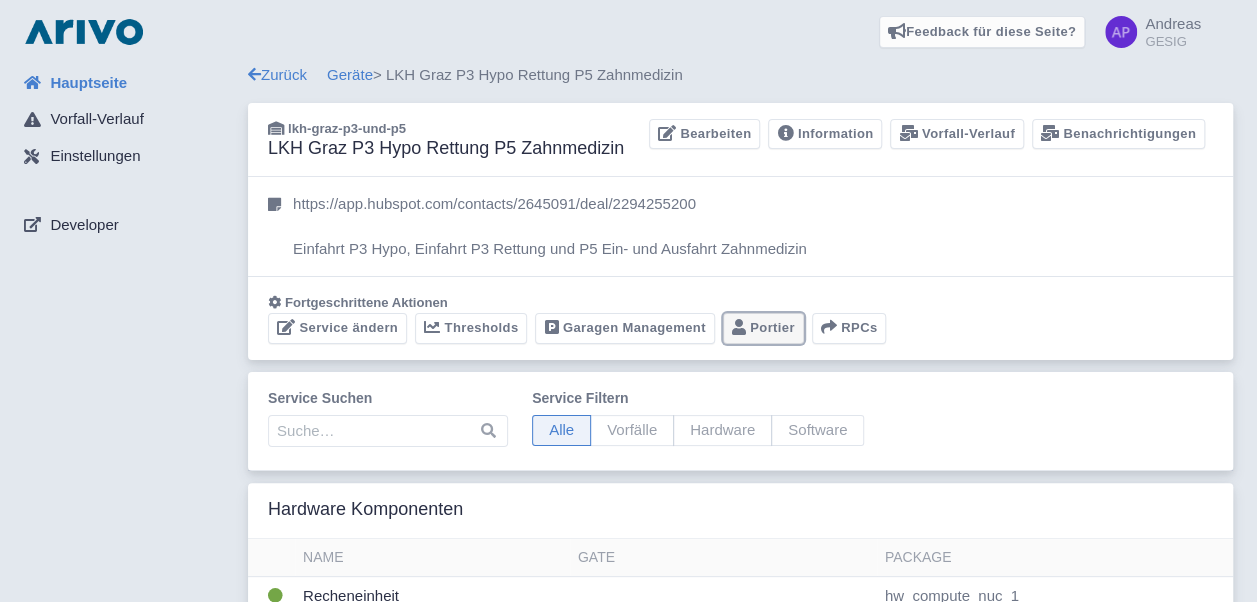 click on "Portier" at bounding box center (763, 328) 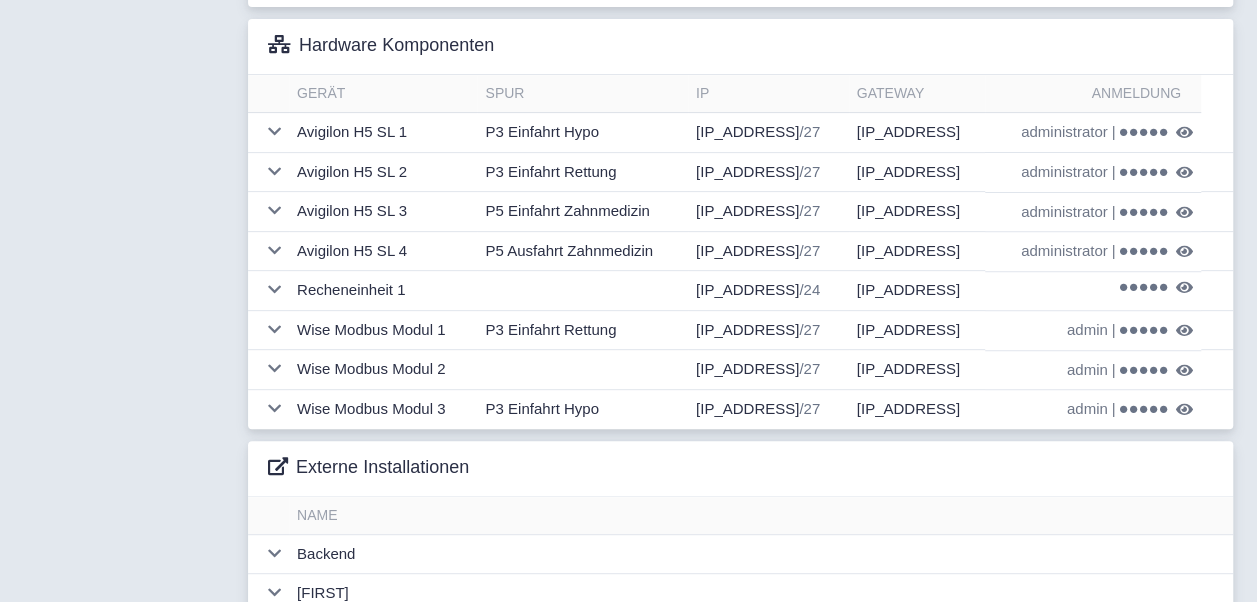 scroll, scrollTop: 8, scrollLeft: 0, axis: vertical 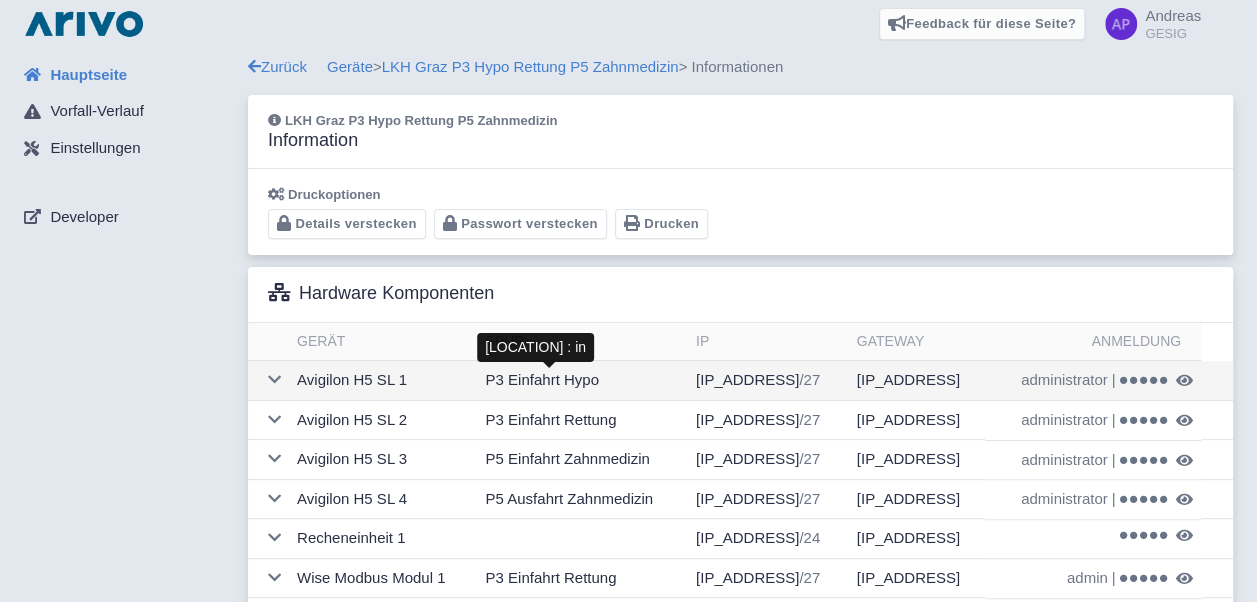 click on "P3 Einfahrt Hypo" at bounding box center [541, 379] 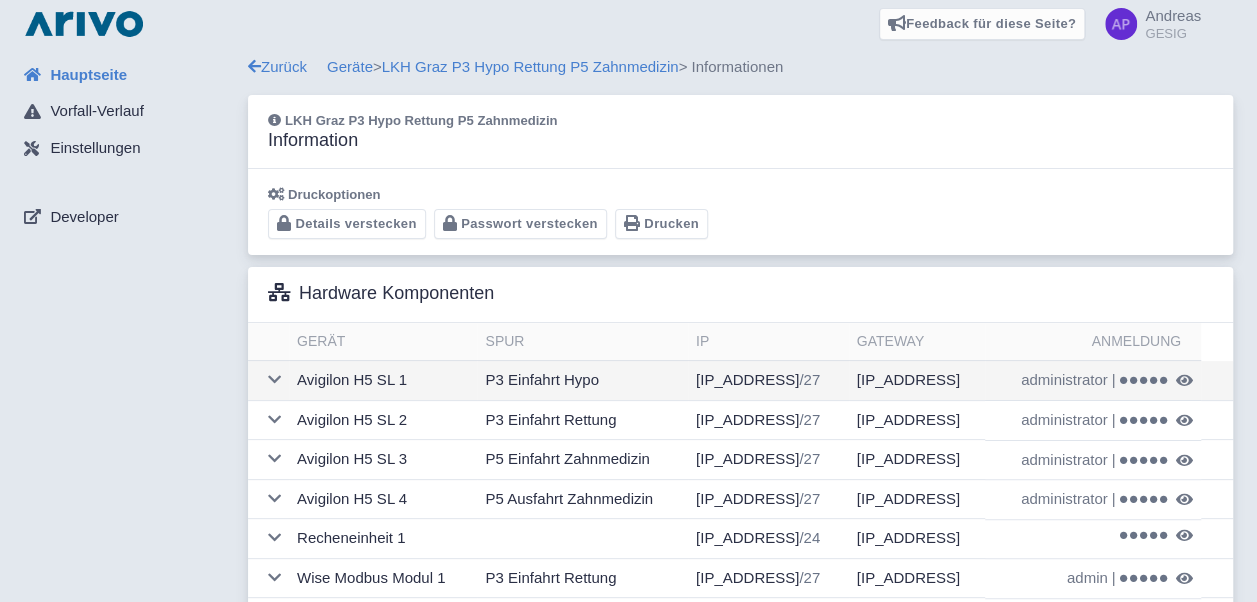 click on "Avigilon H5 SL 1" at bounding box center (383, 381) 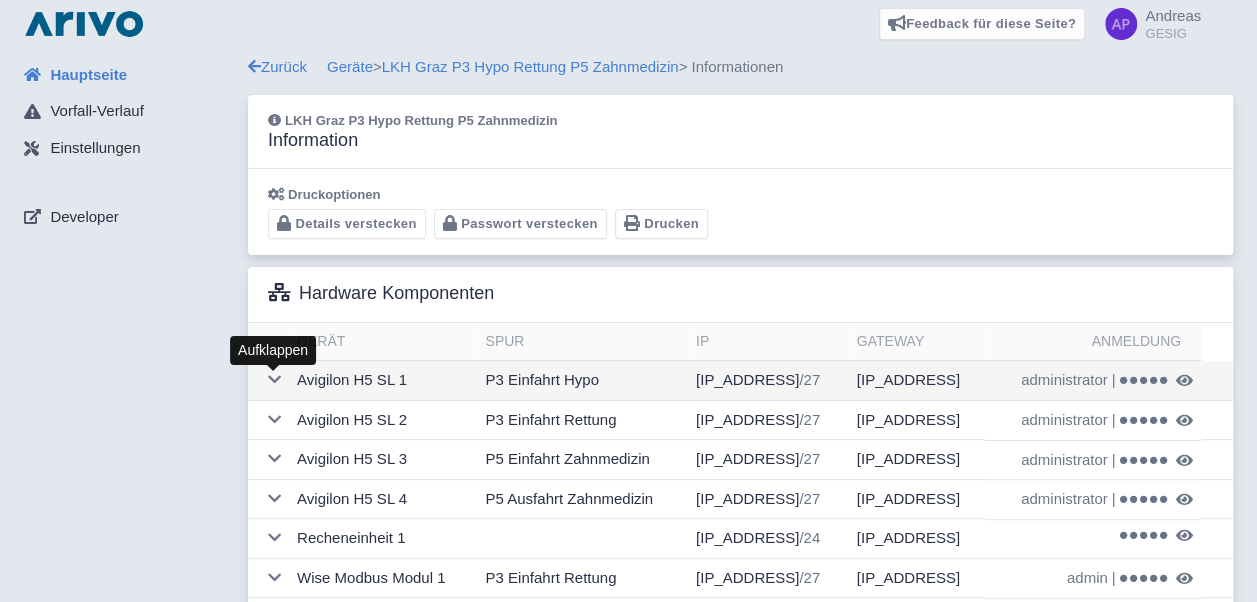 click at bounding box center [274, 379] 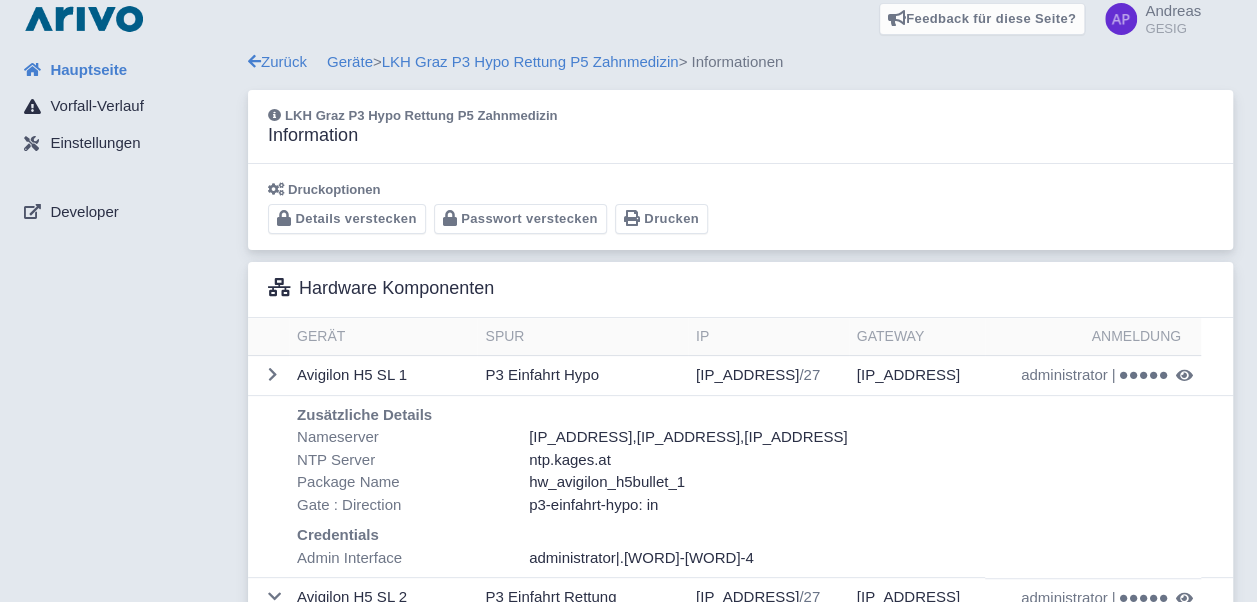 scroll, scrollTop: 8, scrollLeft: 0, axis: vertical 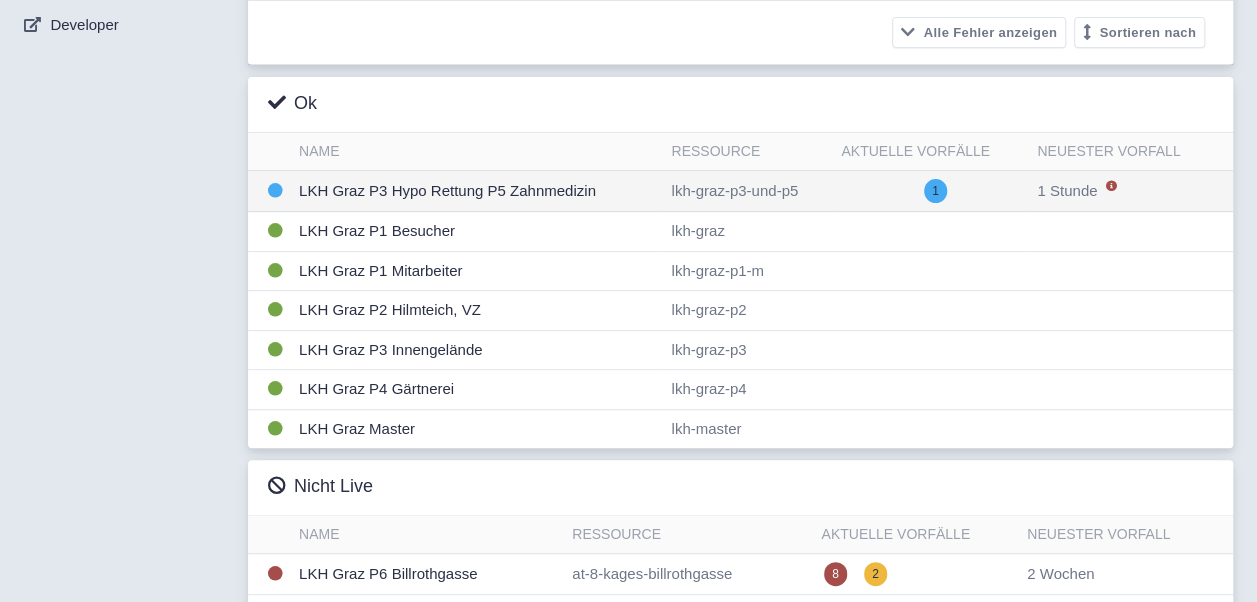 click on "LKH Graz P3 Hypo Rettung P5 Zahnmedizin" at bounding box center [477, 191] 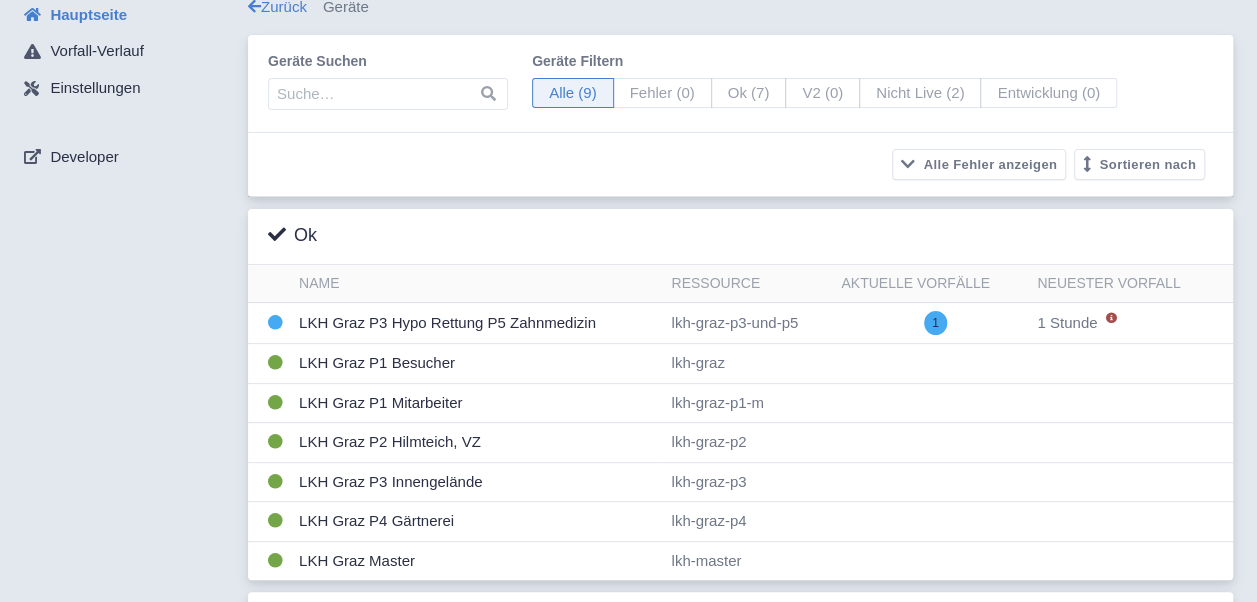 scroll, scrollTop: 100, scrollLeft: 0, axis: vertical 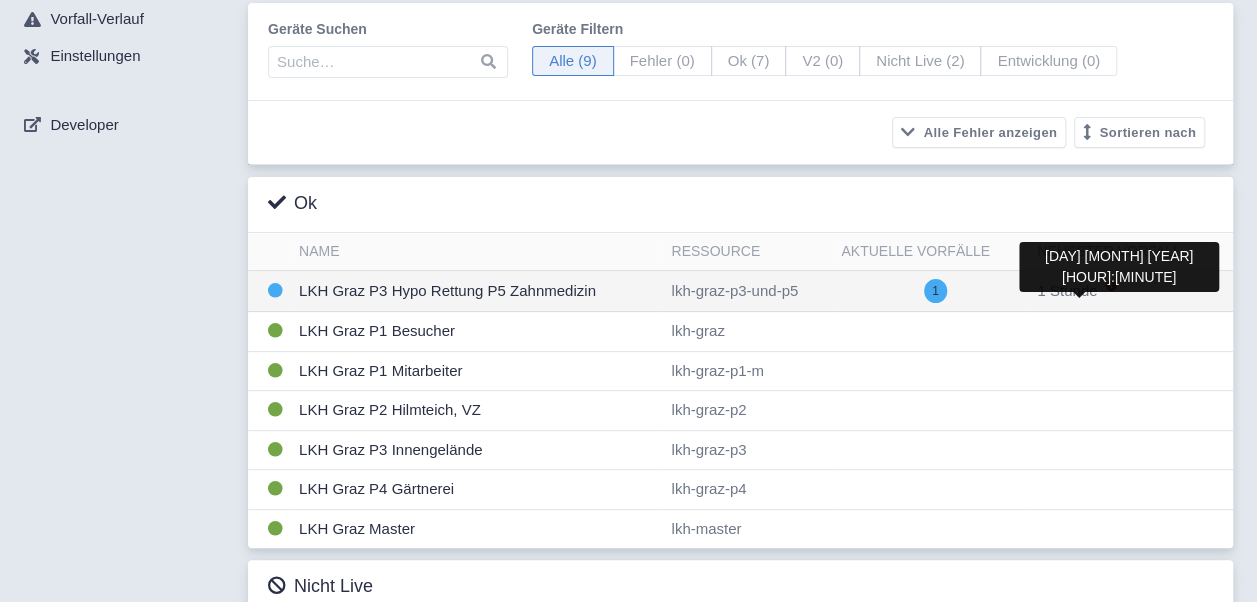 click on "1 Stunde" at bounding box center [1067, 290] 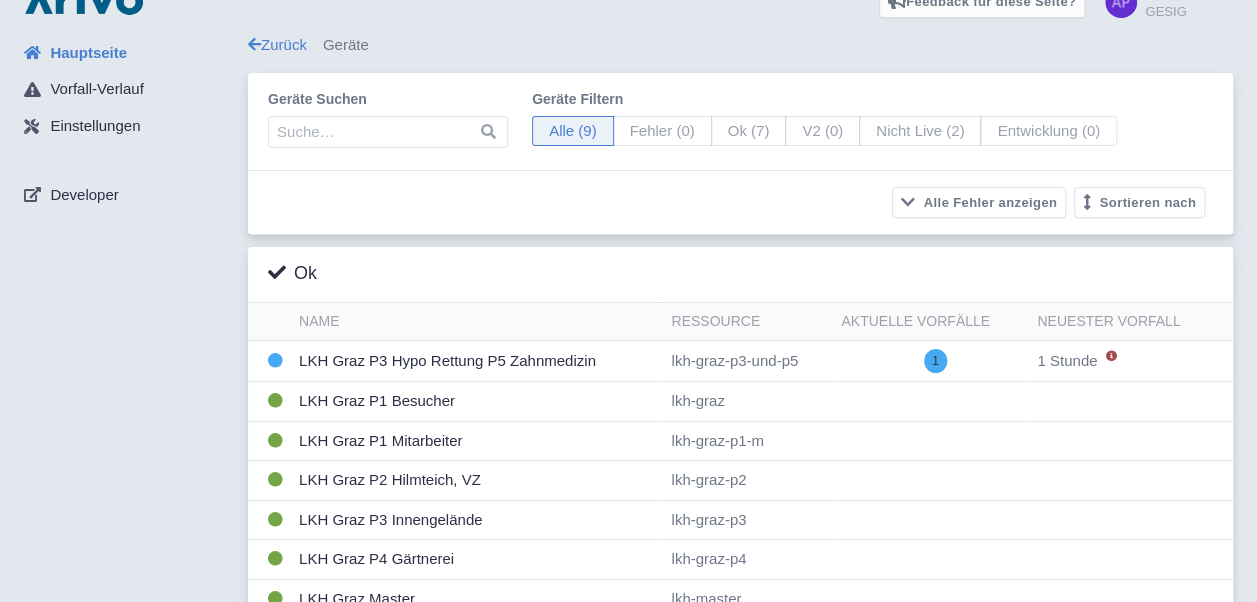 scroll, scrollTop: 0, scrollLeft: 0, axis: both 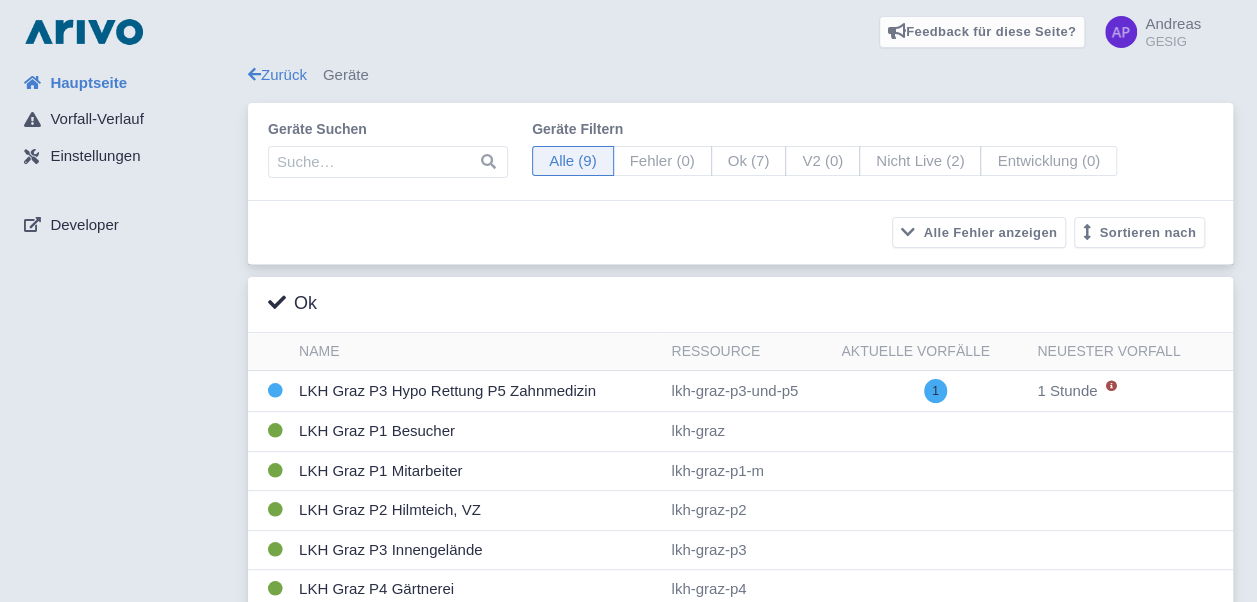 click on "Andreas" at bounding box center (1173, 23) 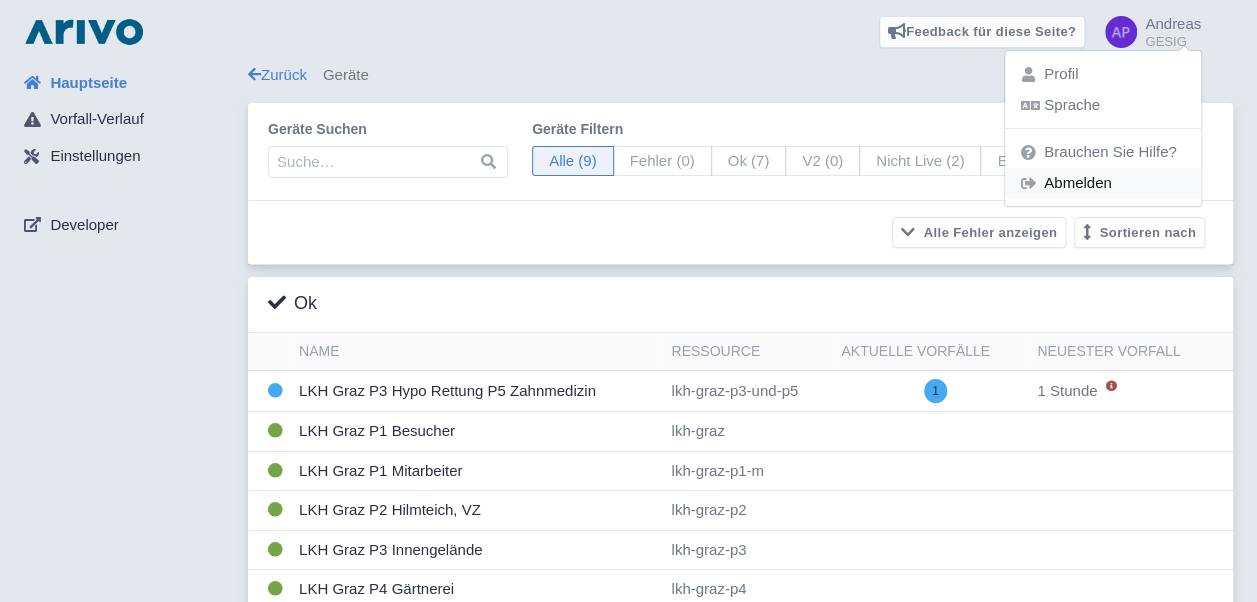 click on "Abmelden" at bounding box center (1103, 183) 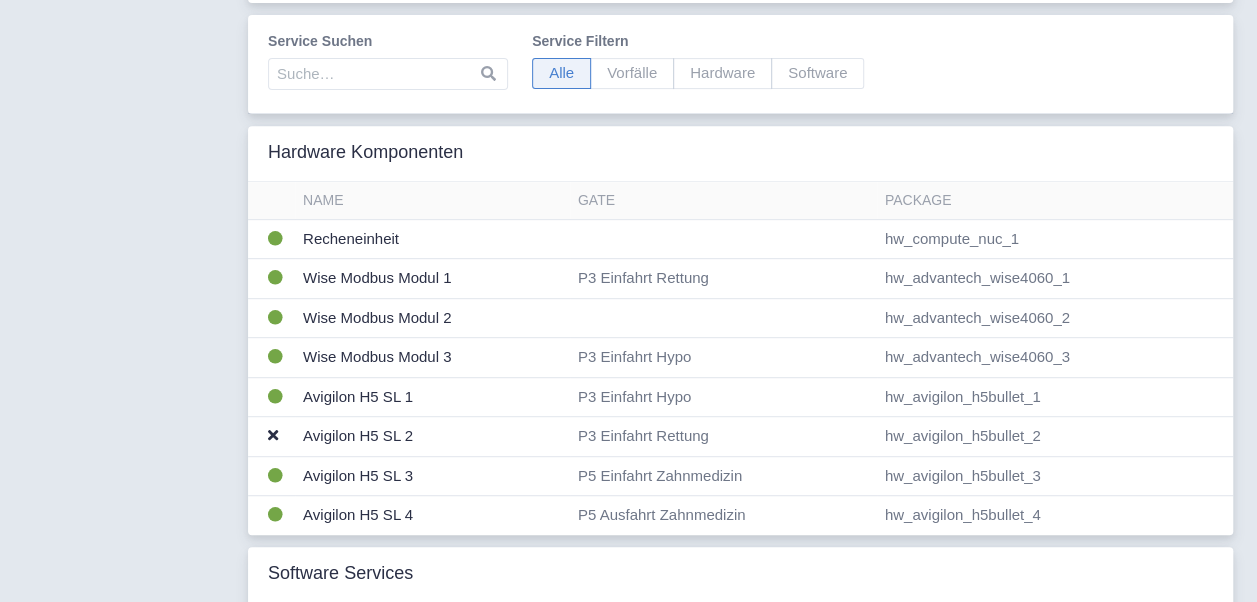 scroll, scrollTop: 400, scrollLeft: 0, axis: vertical 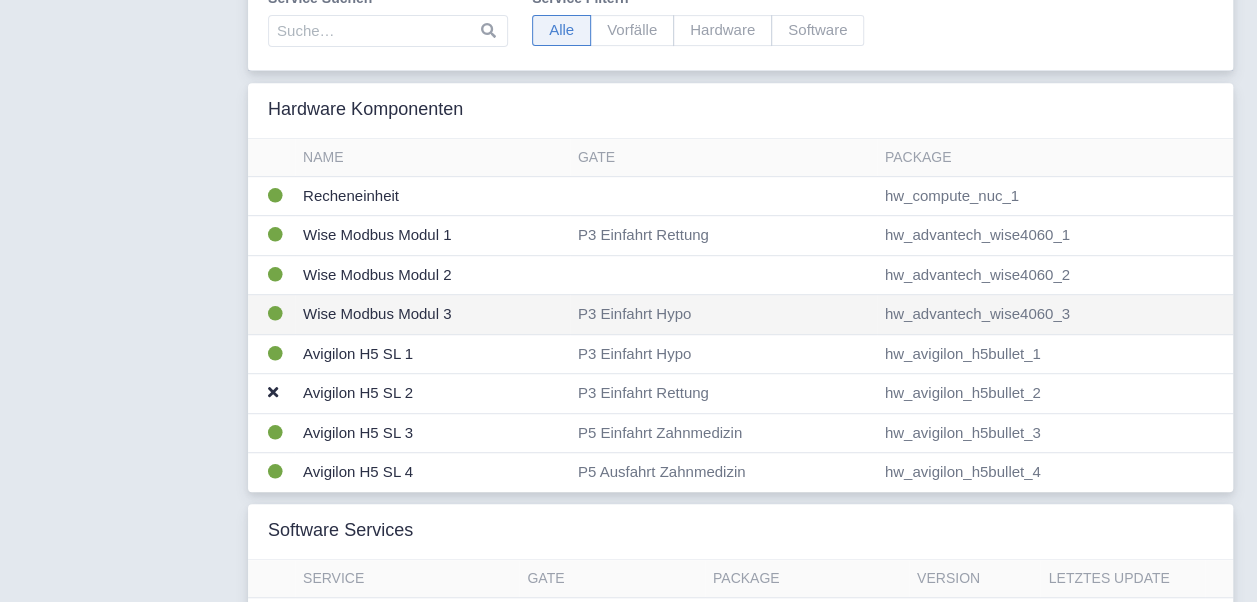 click on "Wise Modbus Modul
3" at bounding box center (432, 196) 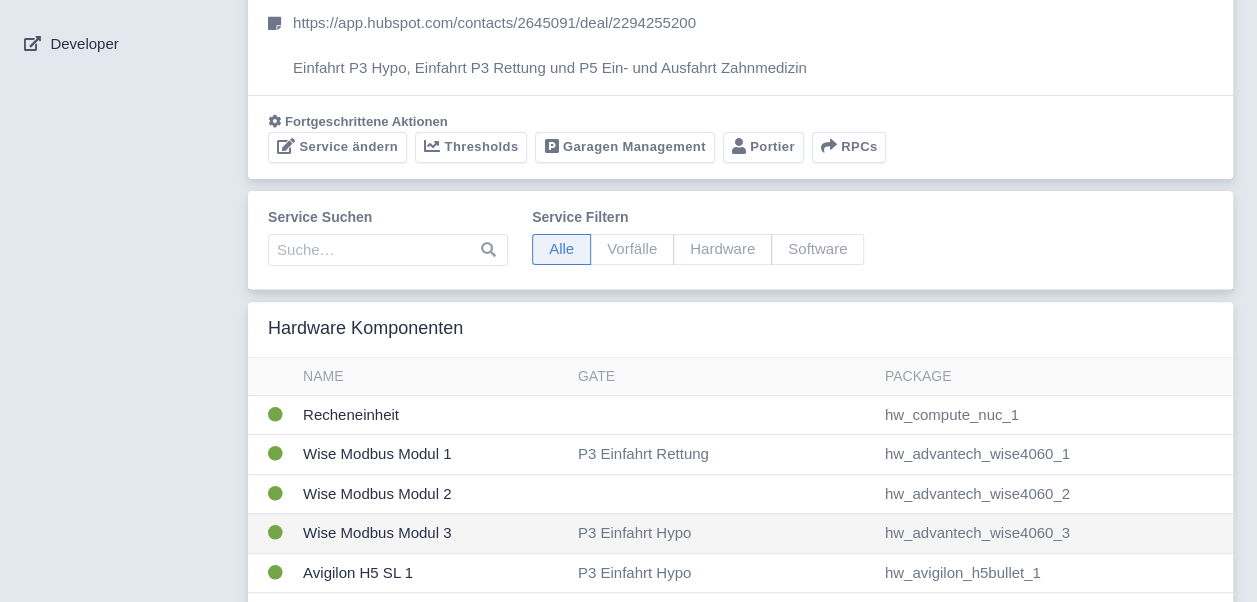scroll, scrollTop: 100, scrollLeft: 0, axis: vertical 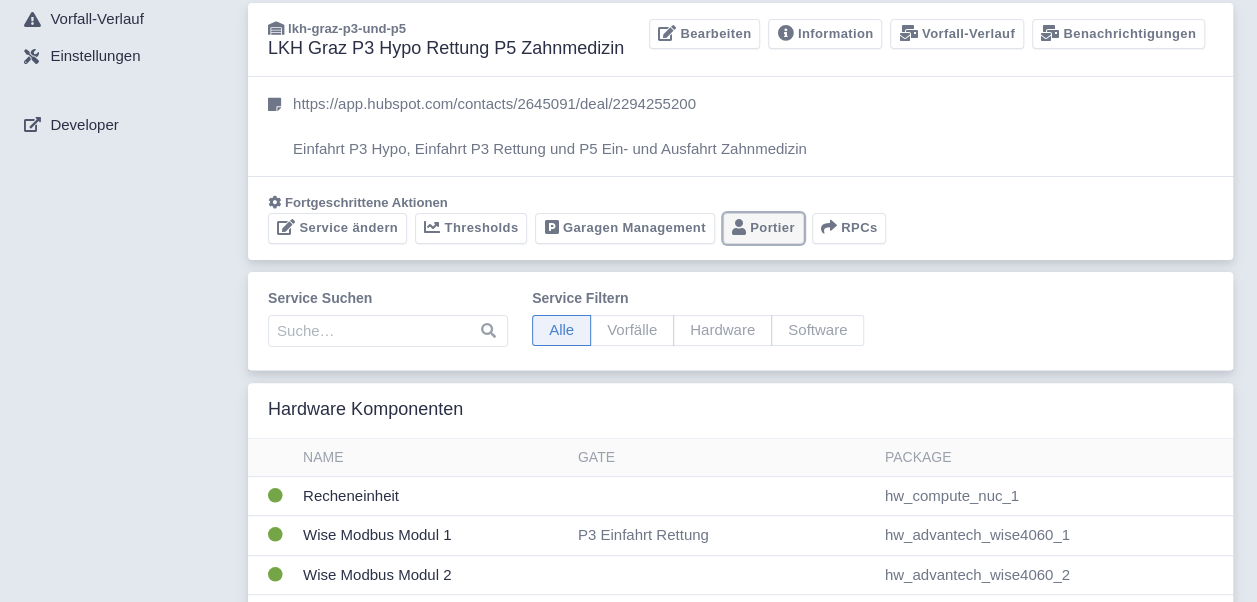 click on "Portier" at bounding box center (763, 228) 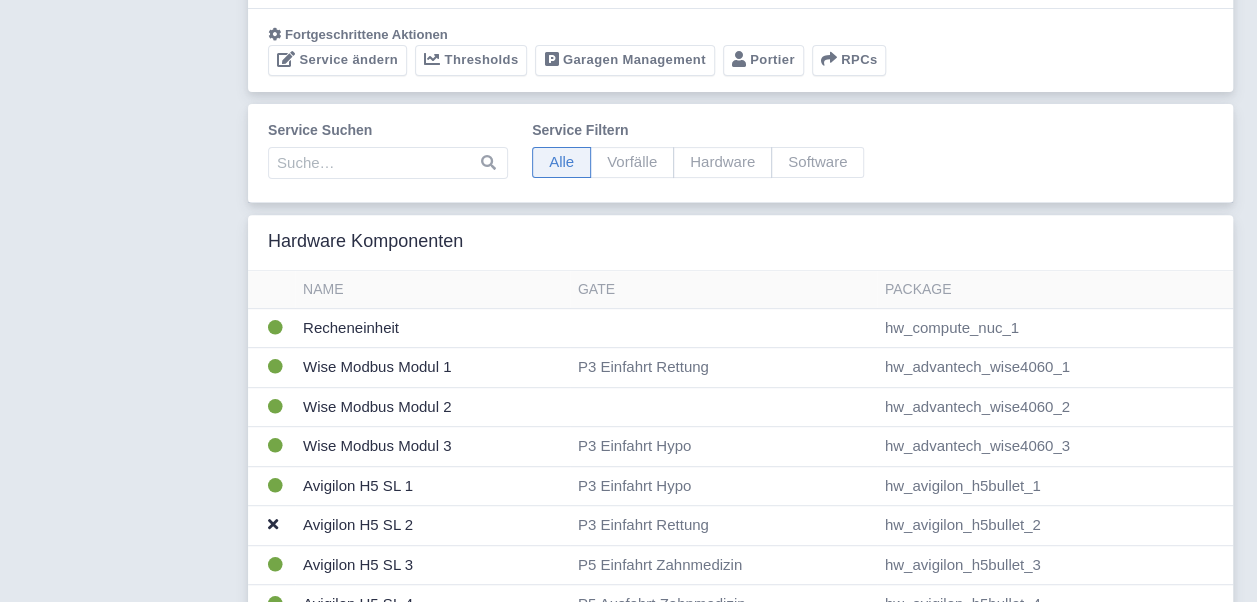 scroll, scrollTop: 300, scrollLeft: 0, axis: vertical 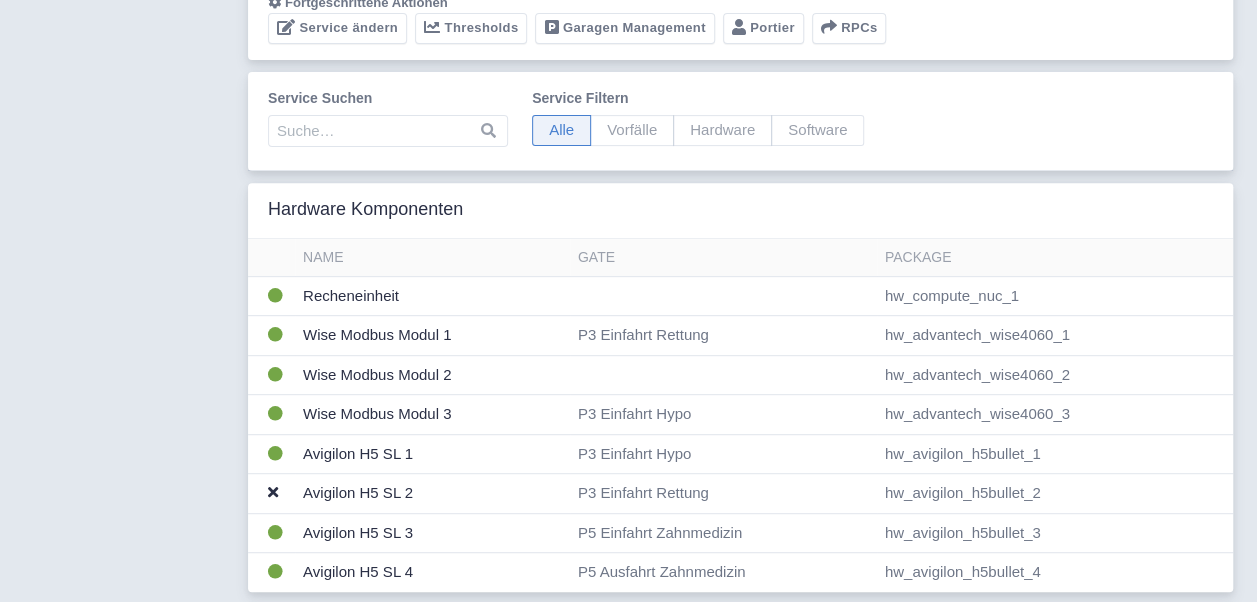 click on "Vorfälle" at bounding box center (561, 130) 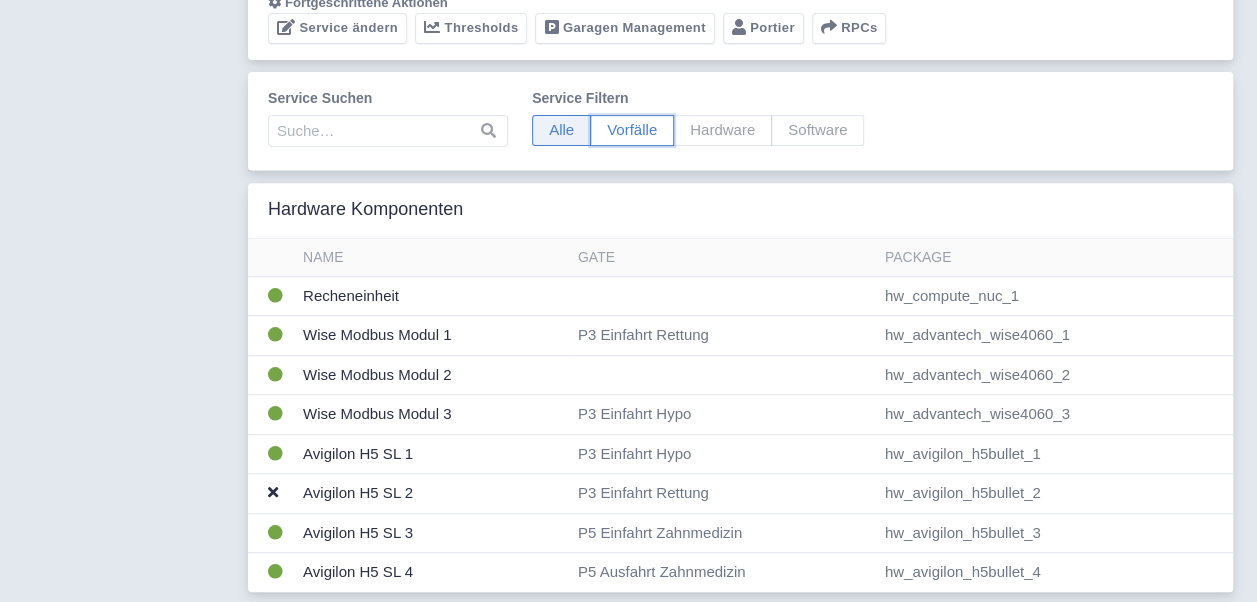 click on "Vorfälle" at bounding box center (538, 121) 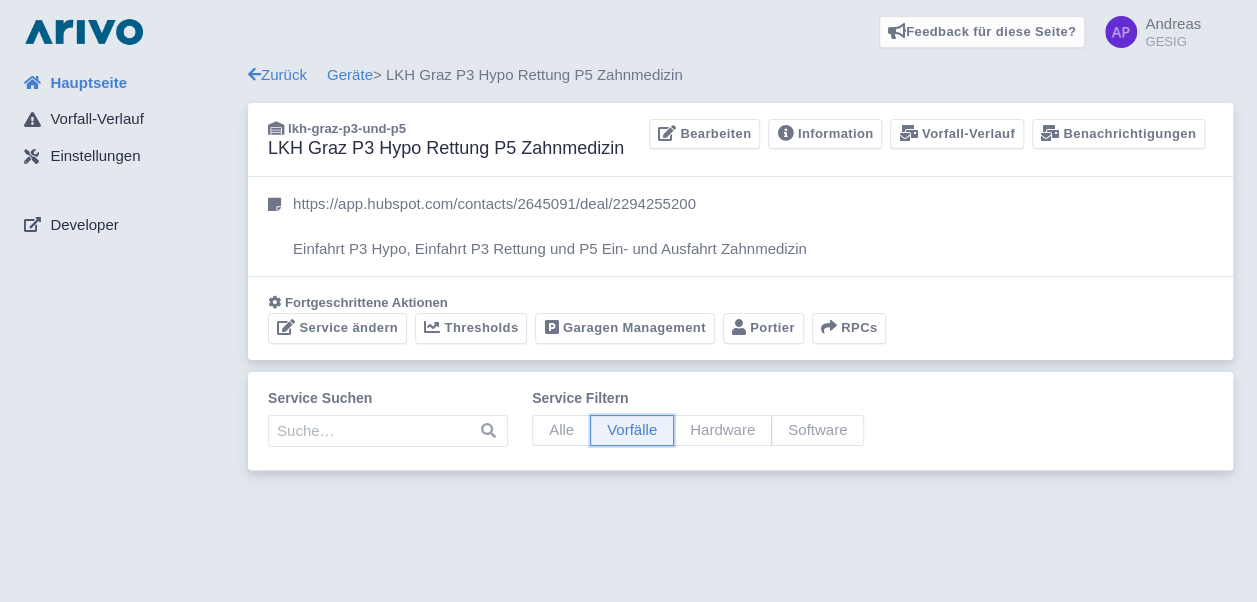 scroll, scrollTop: 0, scrollLeft: 0, axis: both 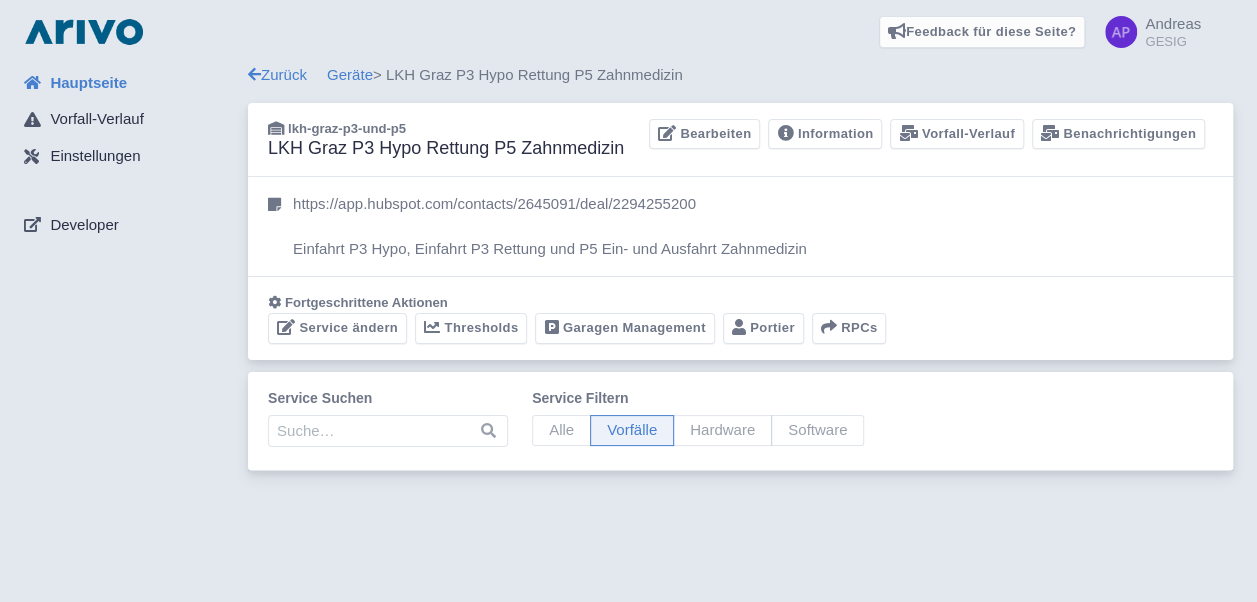 click on "Hardware" at bounding box center (561, 430) 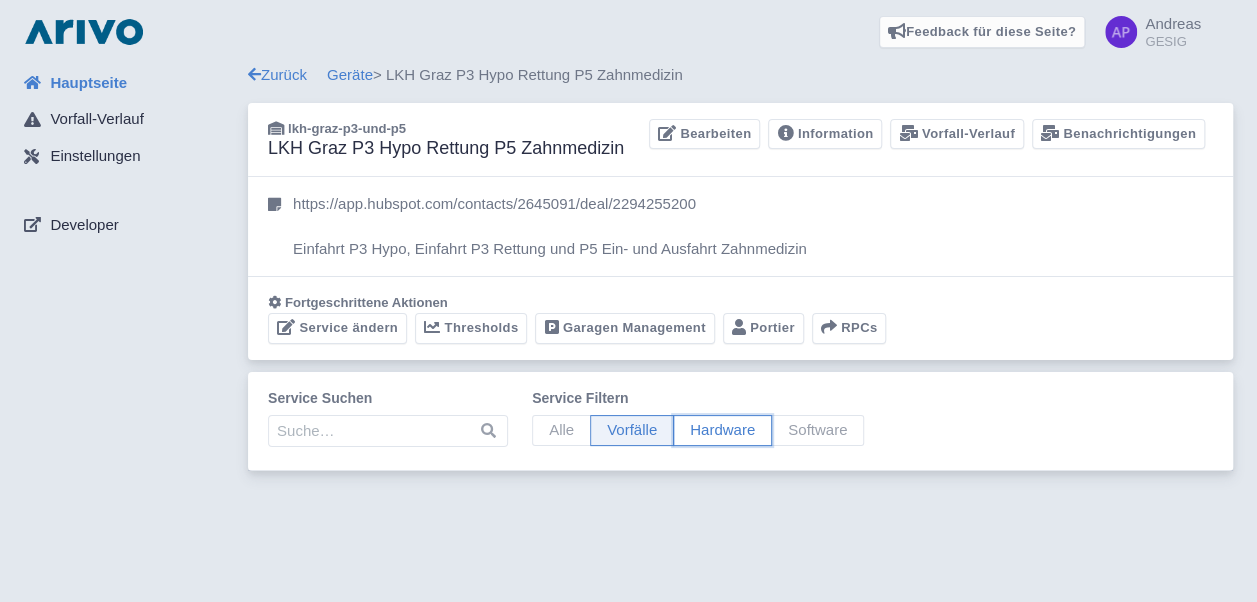 click on "Hardware" at bounding box center (538, 421) 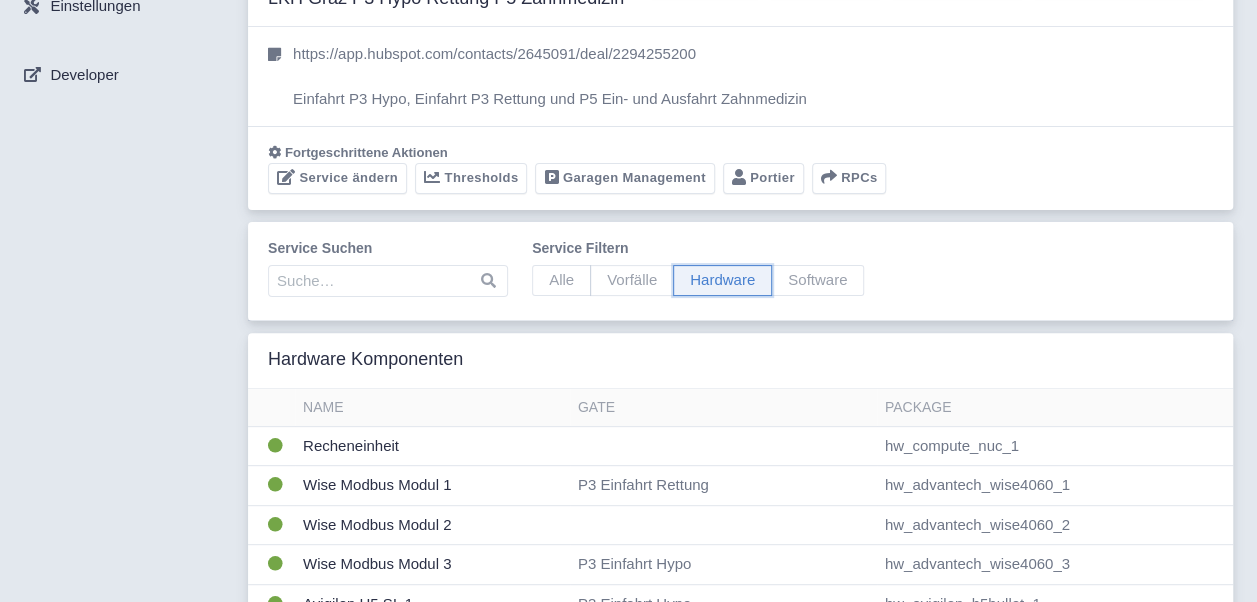 scroll, scrollTop: 296, scrollLeft: 0, axis: vertical 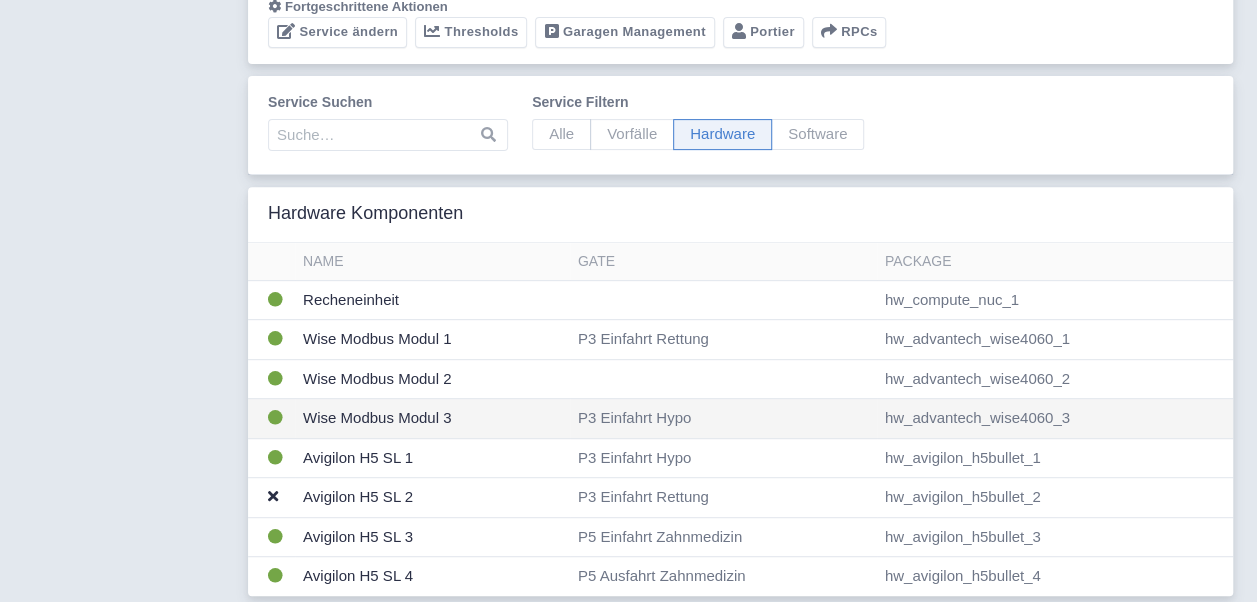 click on "P3 Einfahrt Hypo" at bounding box center (723, 300) 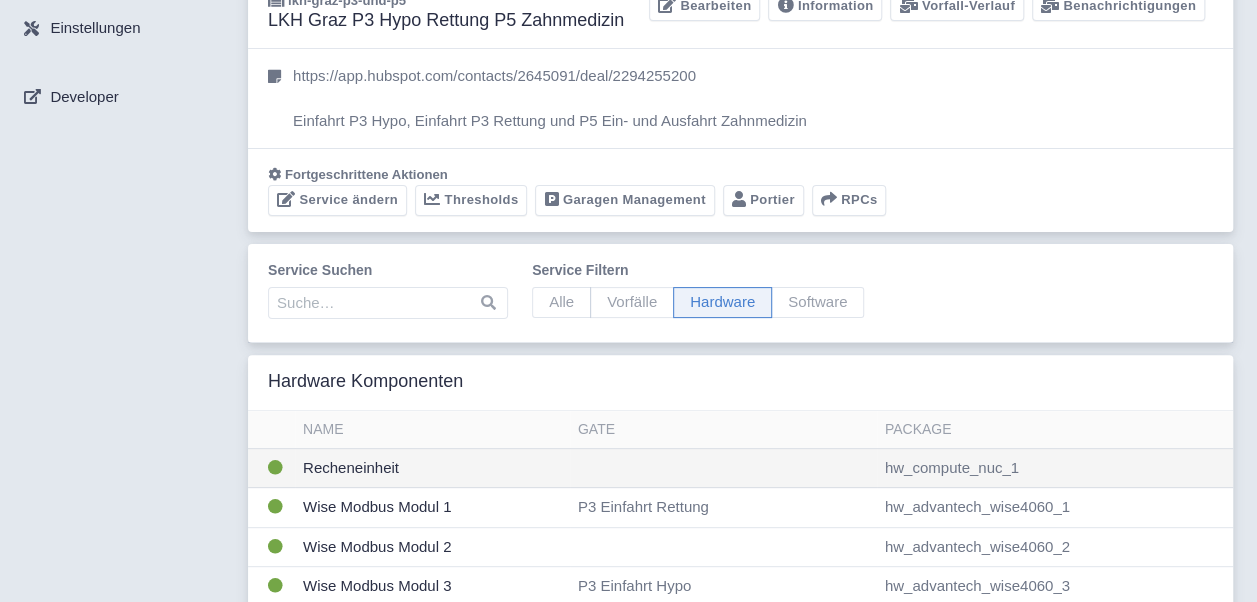 scroll, scrollTop: 0, scrollLeft: 0, axis: both 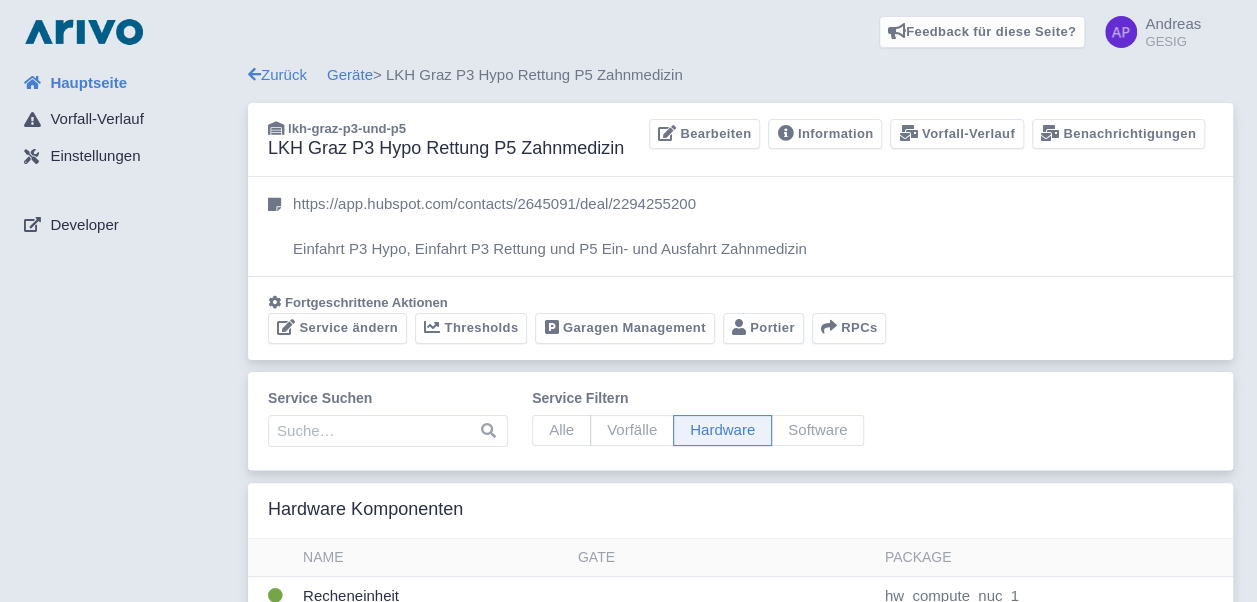 click on "Software" at bounding box center [561, 430] 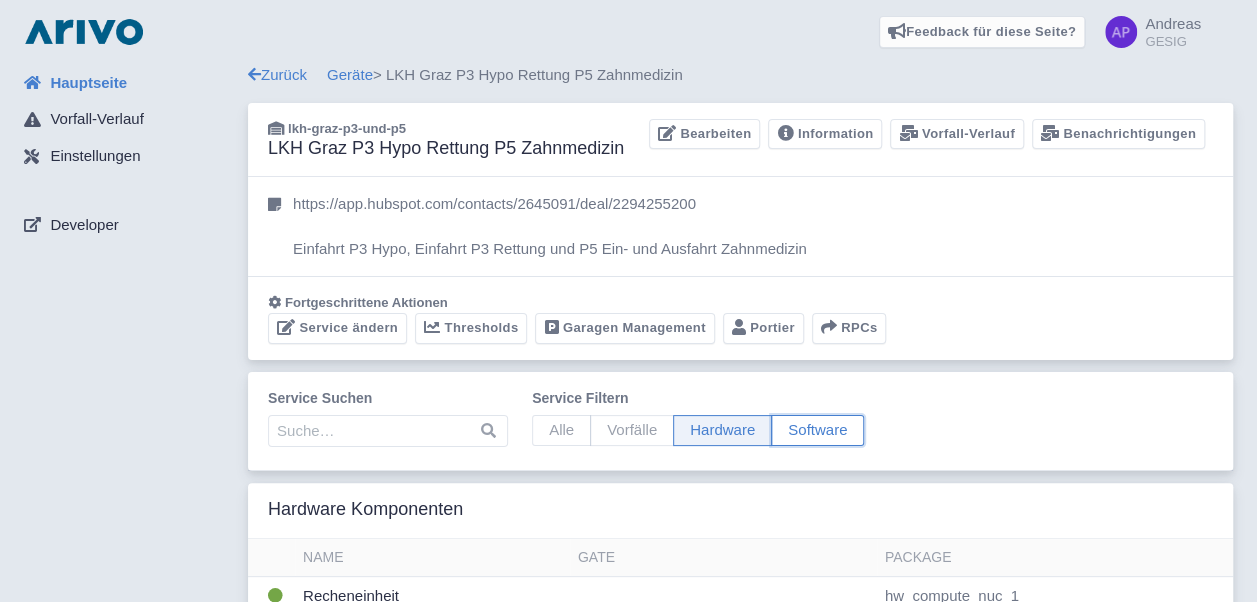 click on "Software" at bounding box center [538, 421] 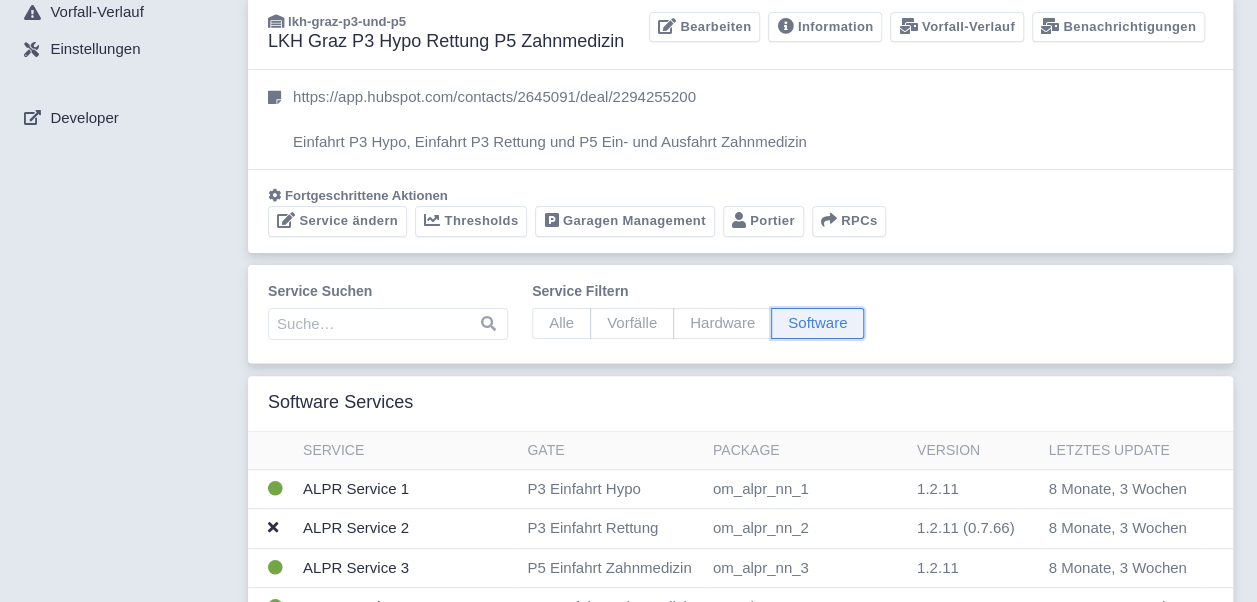 scroll, scrollTop: 300, scrollLeft: 0, axis: vertical 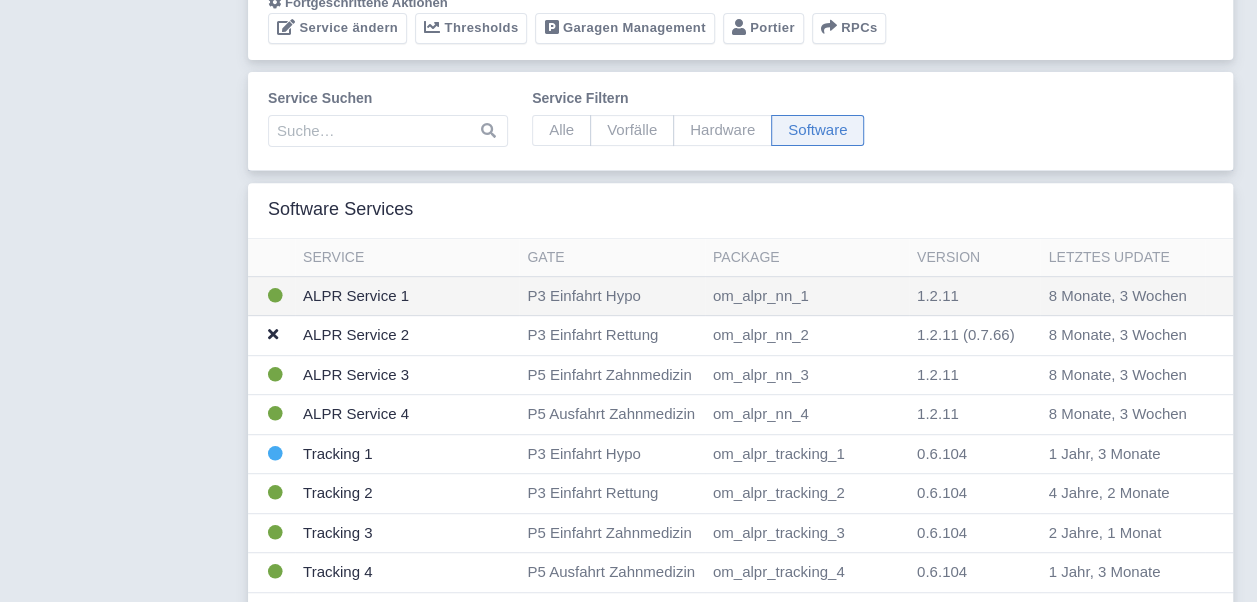 click on "P3 Einfahrt Hypo" at bounding box center (612, 296) 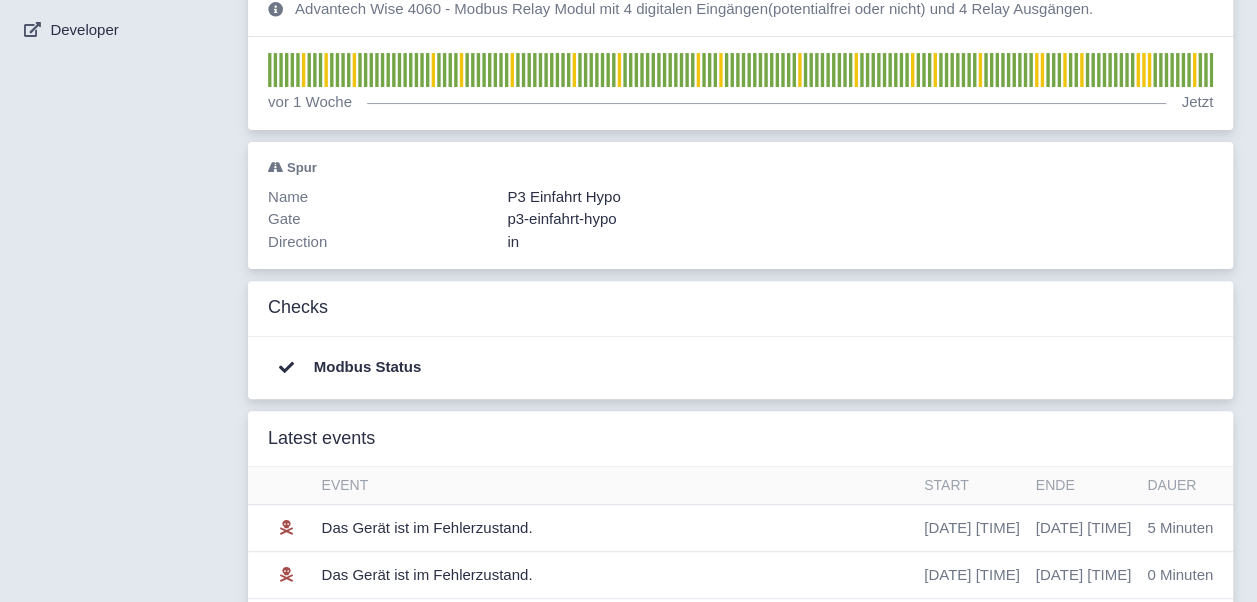 scroll, scrollTop: 0, scrollLeft: 0, axis: both 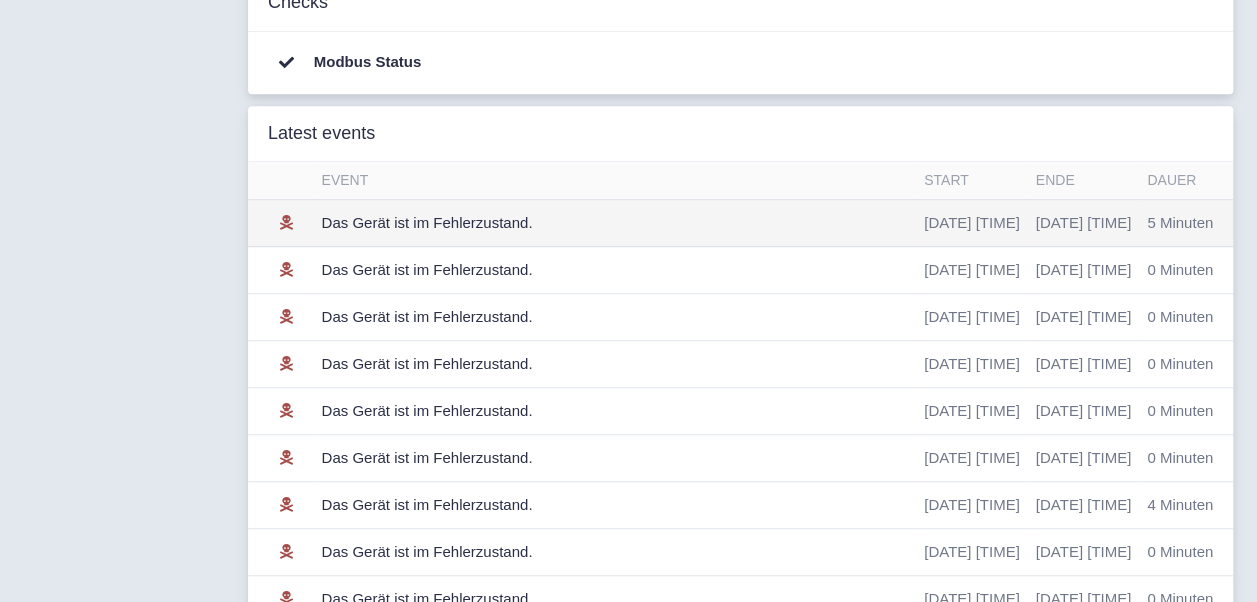 click on "Das Gerät ist im Fehlerzustand." at bounding box center (615, 223) 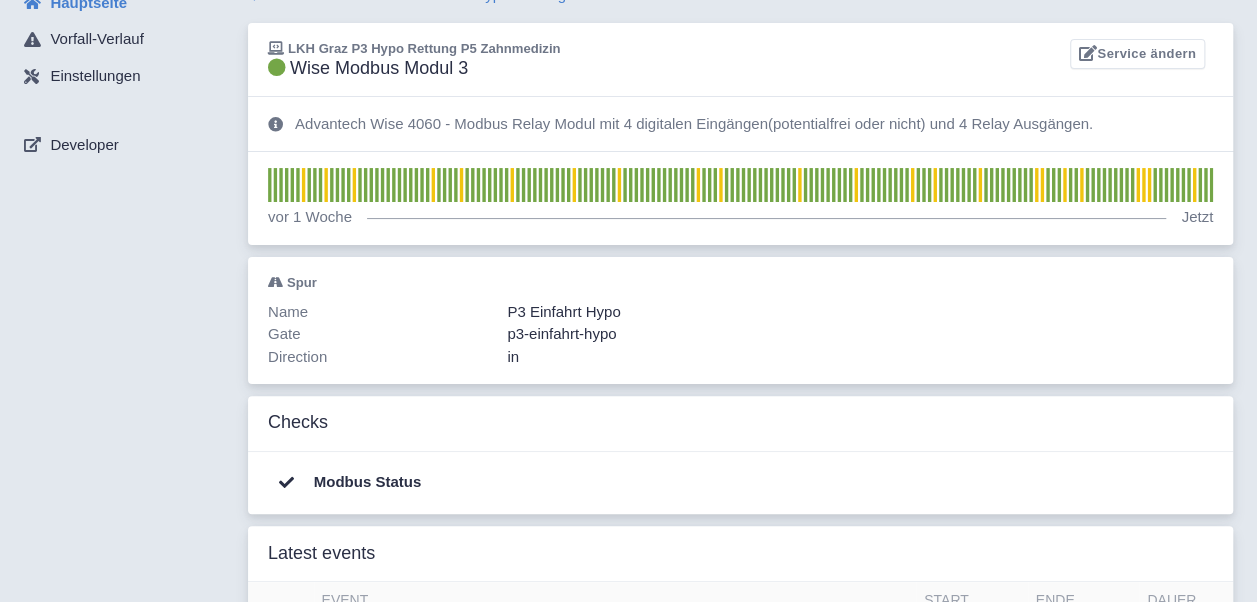 scroll, scrollTop: 0, scrollLeft: 0, axis: both 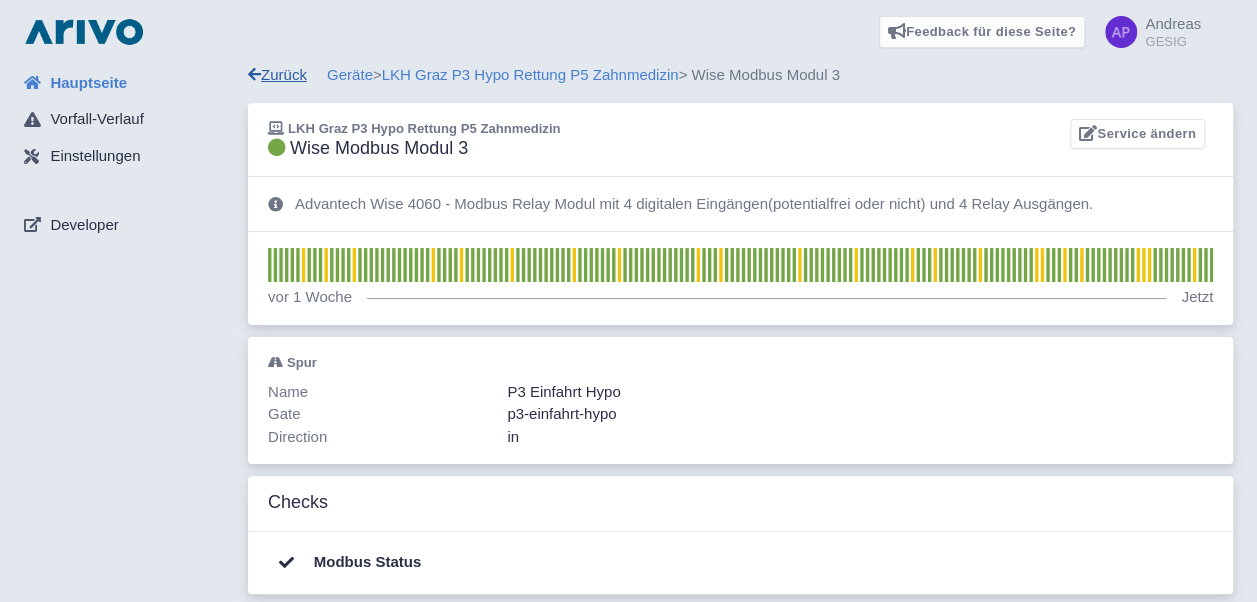 click on "Zurück" at bounding box center (277, 74) 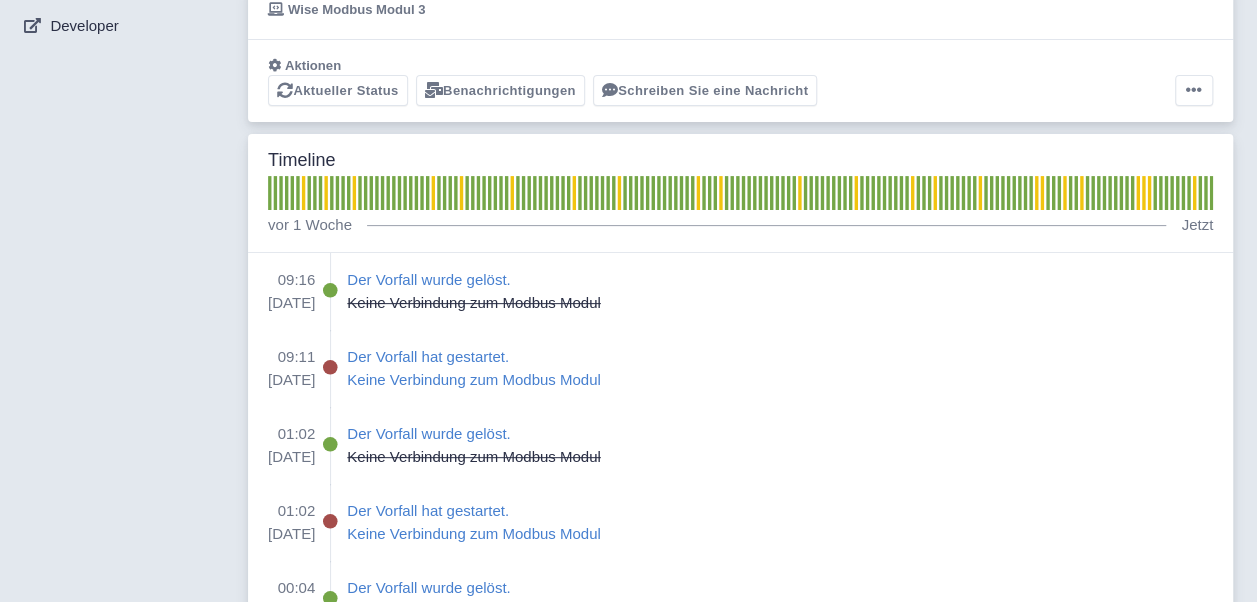 scroll, scrollTop: 0, scrollLeft: 0, axis: both 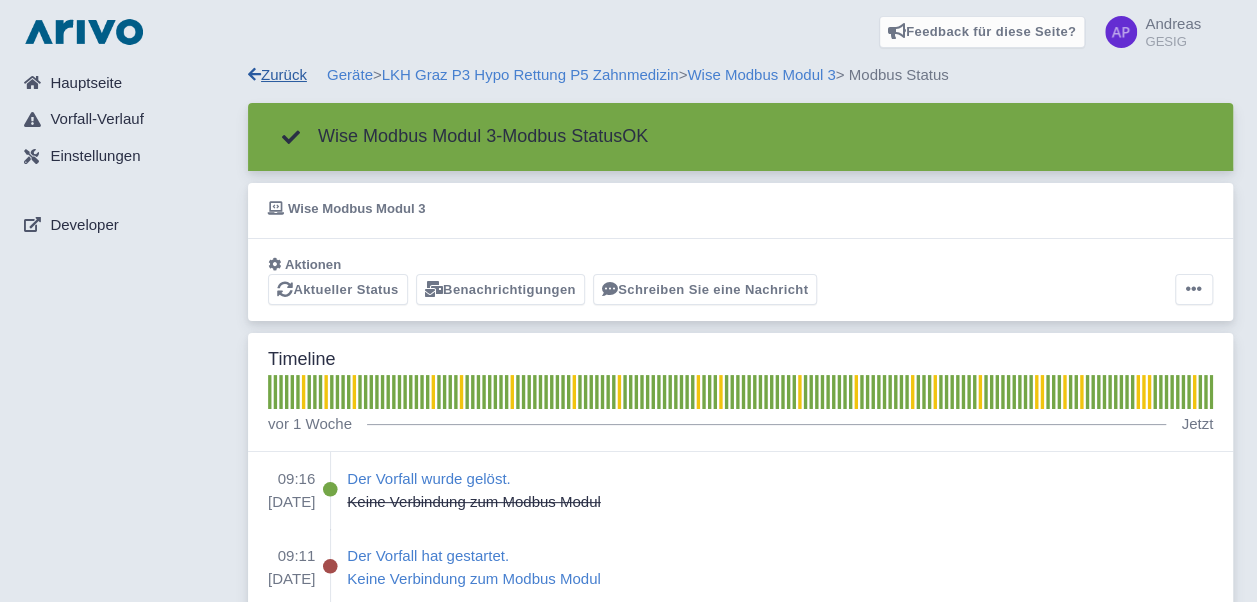 click on "Zurück" at bounding box center [277, 74] 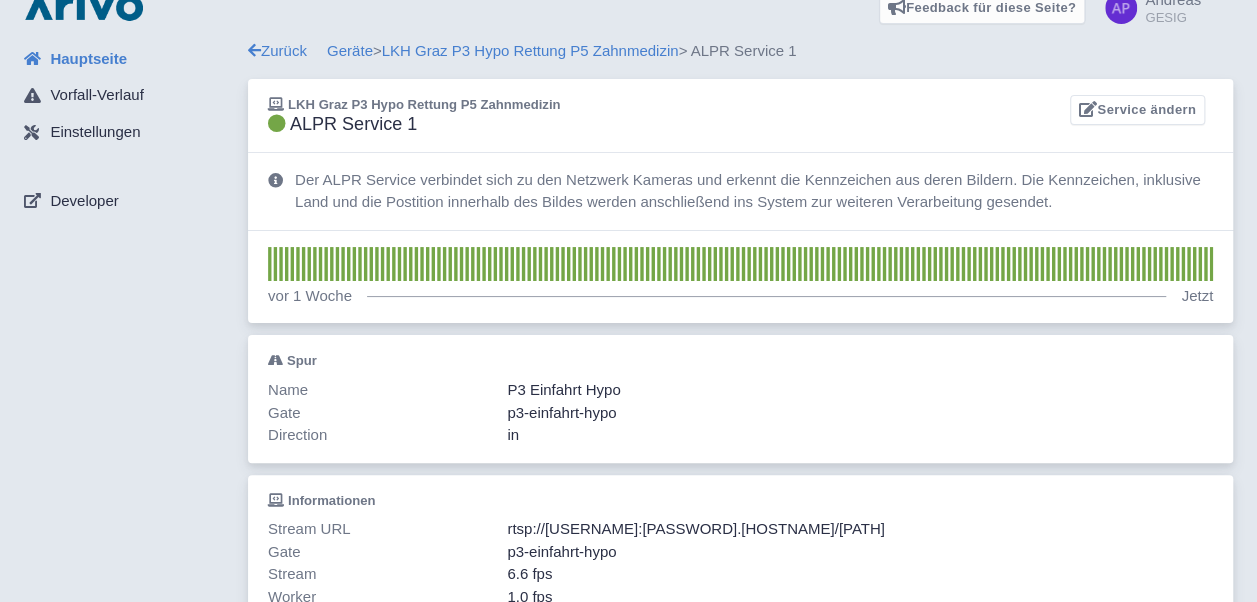 scroll, scrollTop: 0, scrollLeft: 0, axis: both 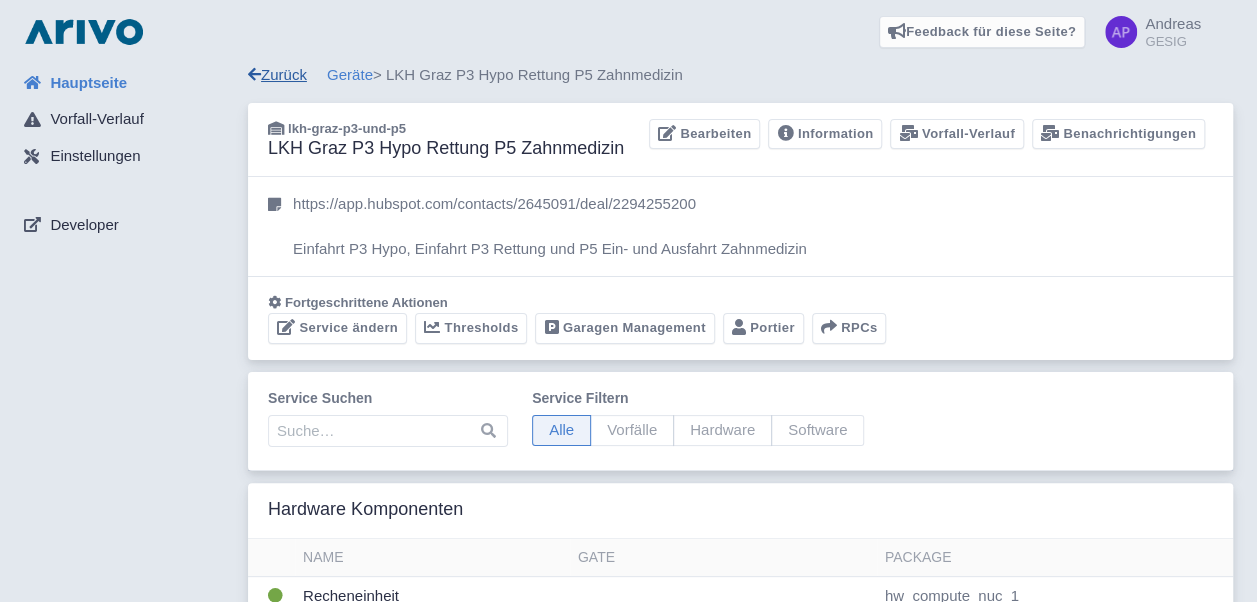 click on "Zurück" at bounding box center (277, 74) 